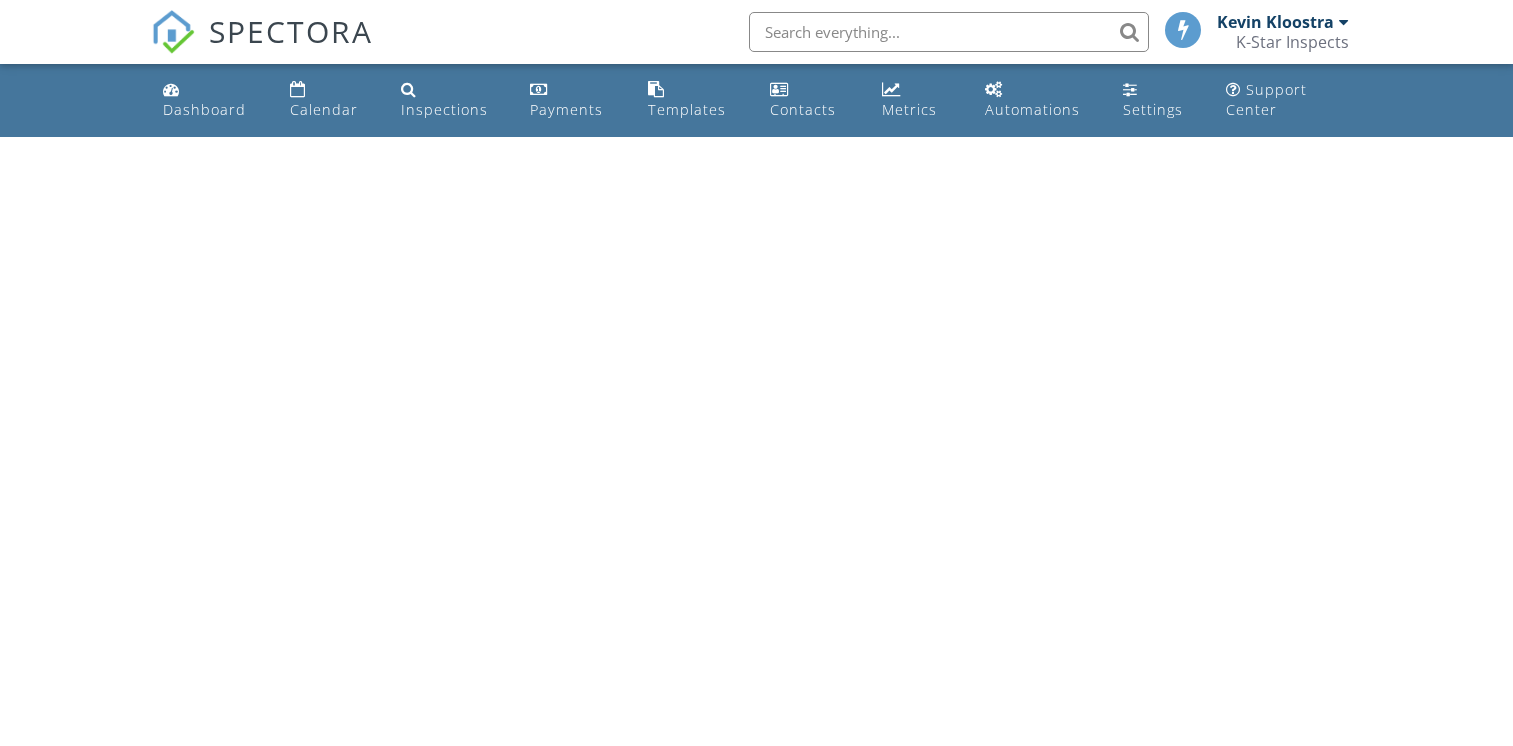 scroll, scrollTop: 0, scrollLeft: 0, axis: both 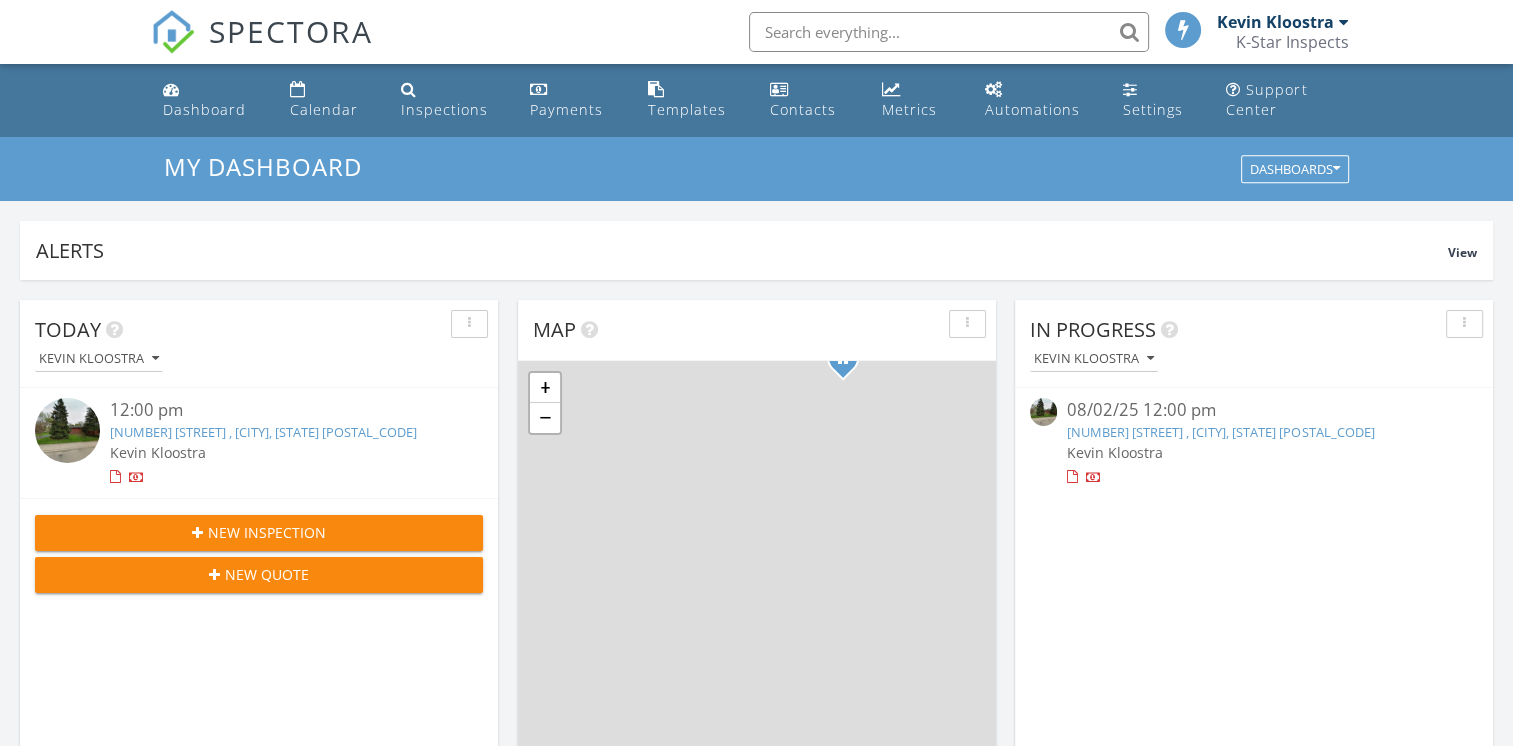 click at bounding box center (67, 430) 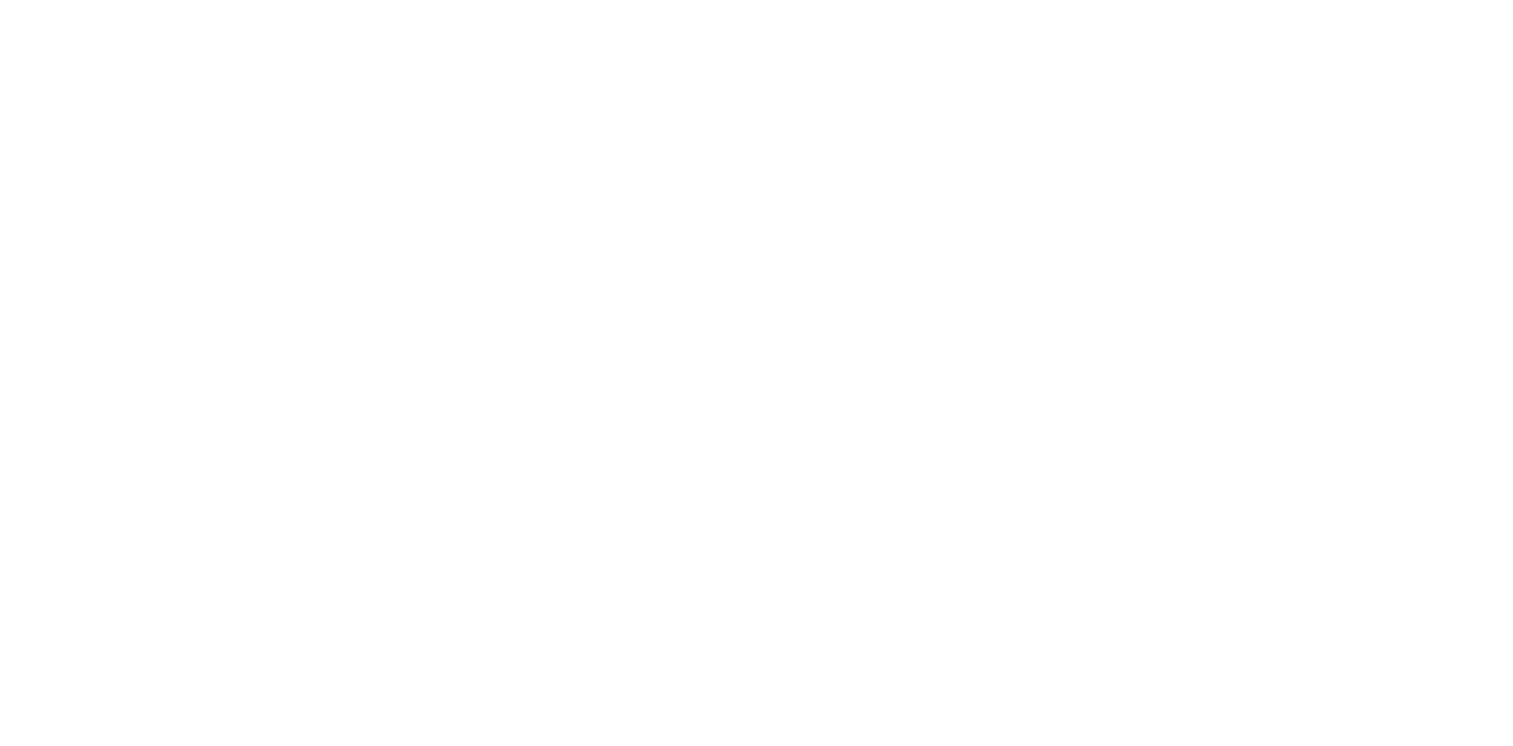scroll, scrollTop: 0, scrollLeft: 0, axis: both 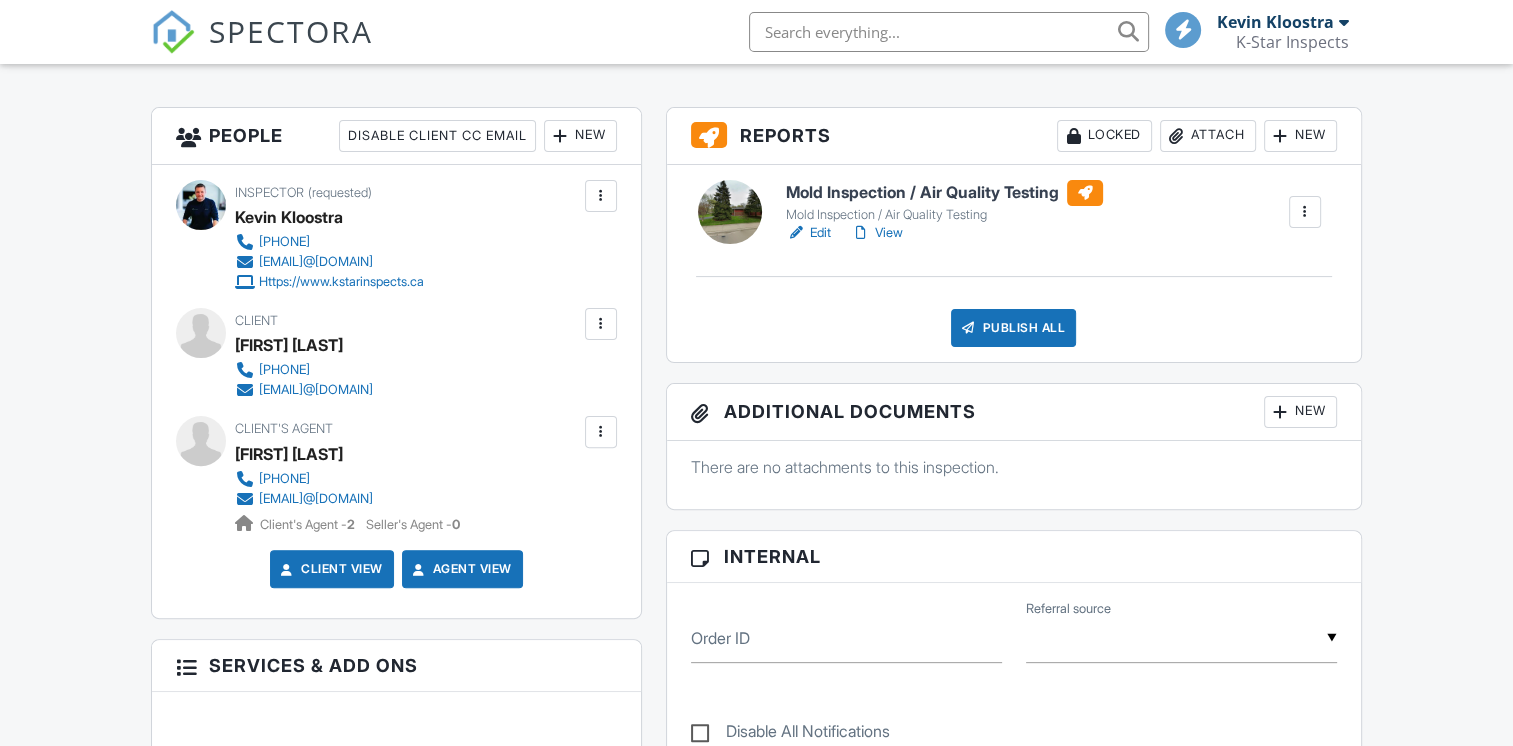 click on "View" at bounding box center [877, 233] 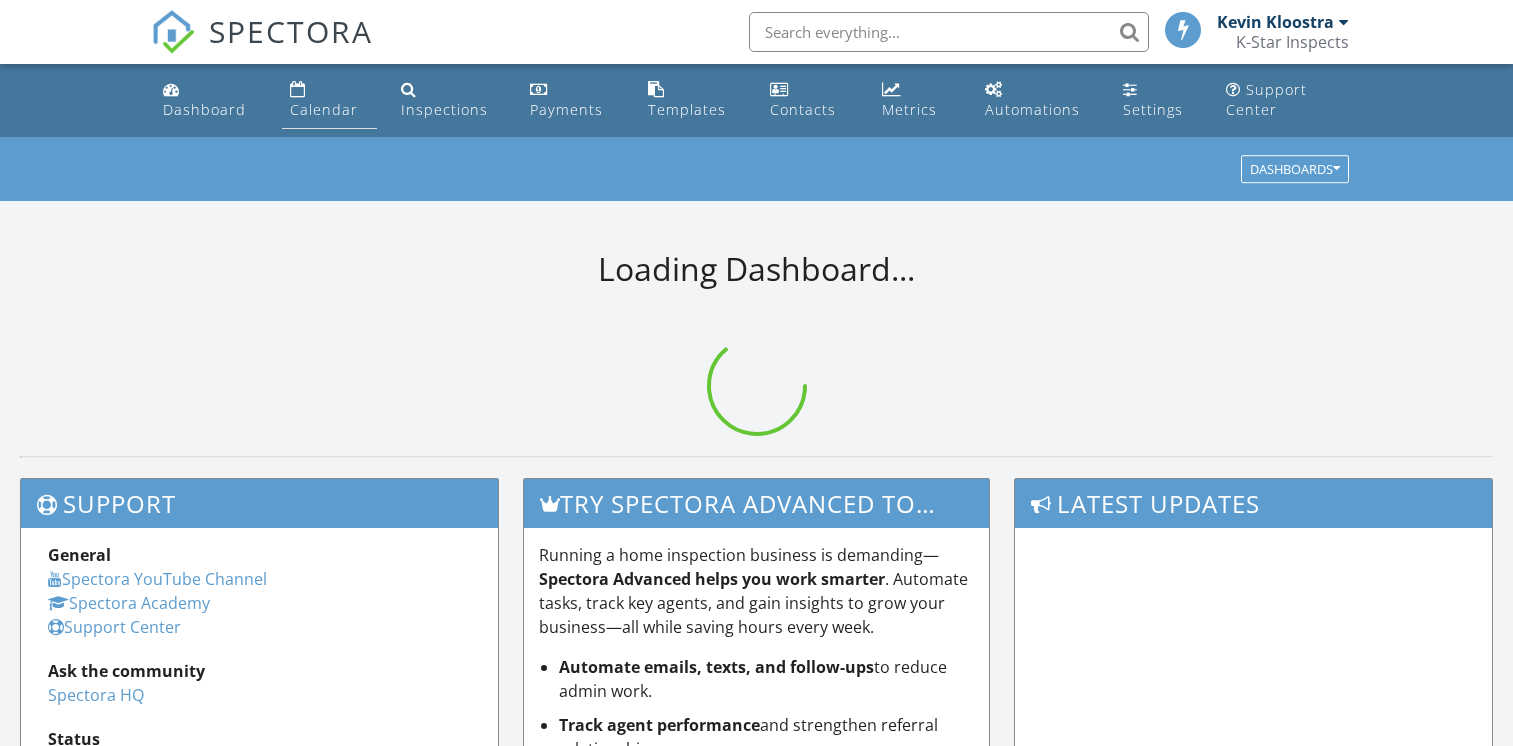scroll, scrollTop: 0, scrollLeft: 0, axis: both 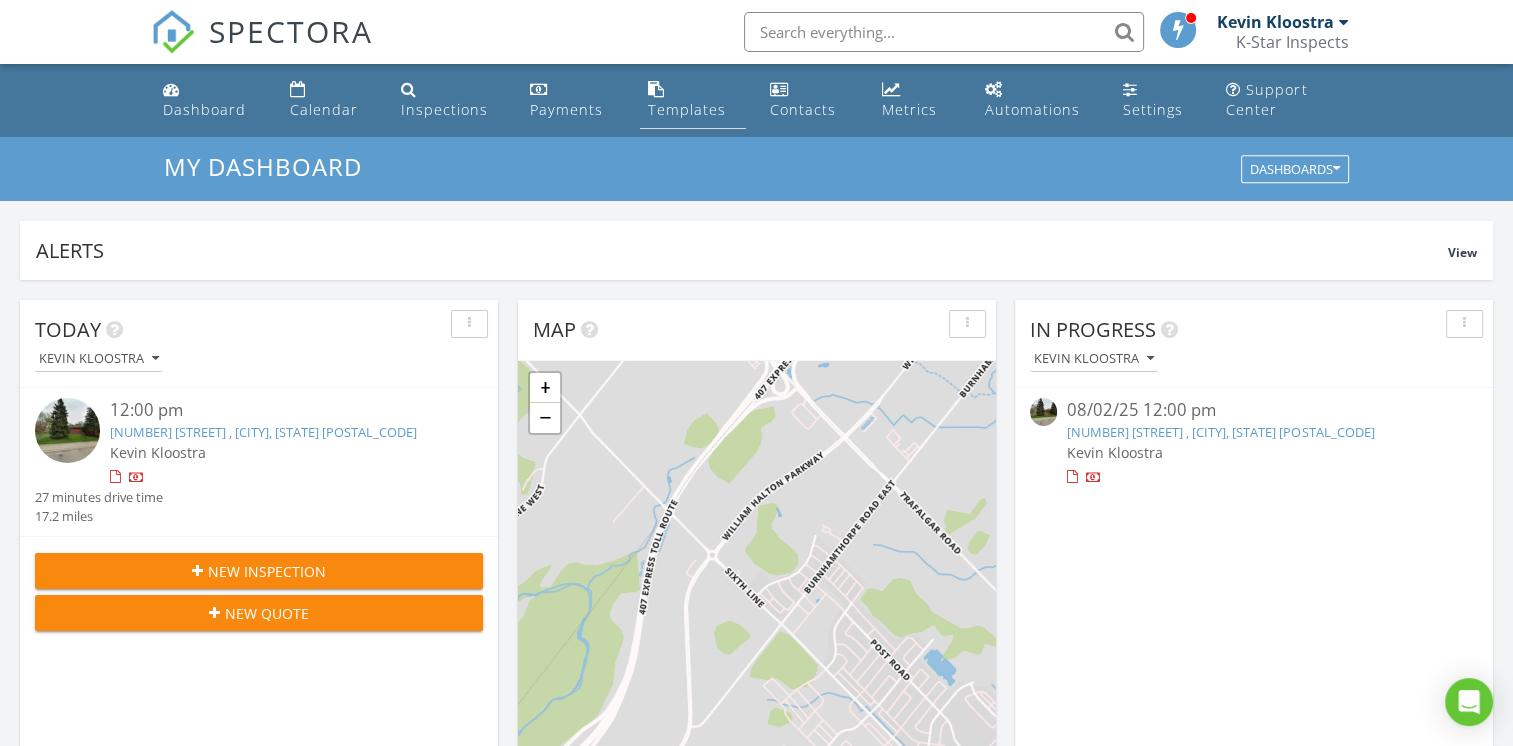 click on "Templates" at bounding box center [693, 100] 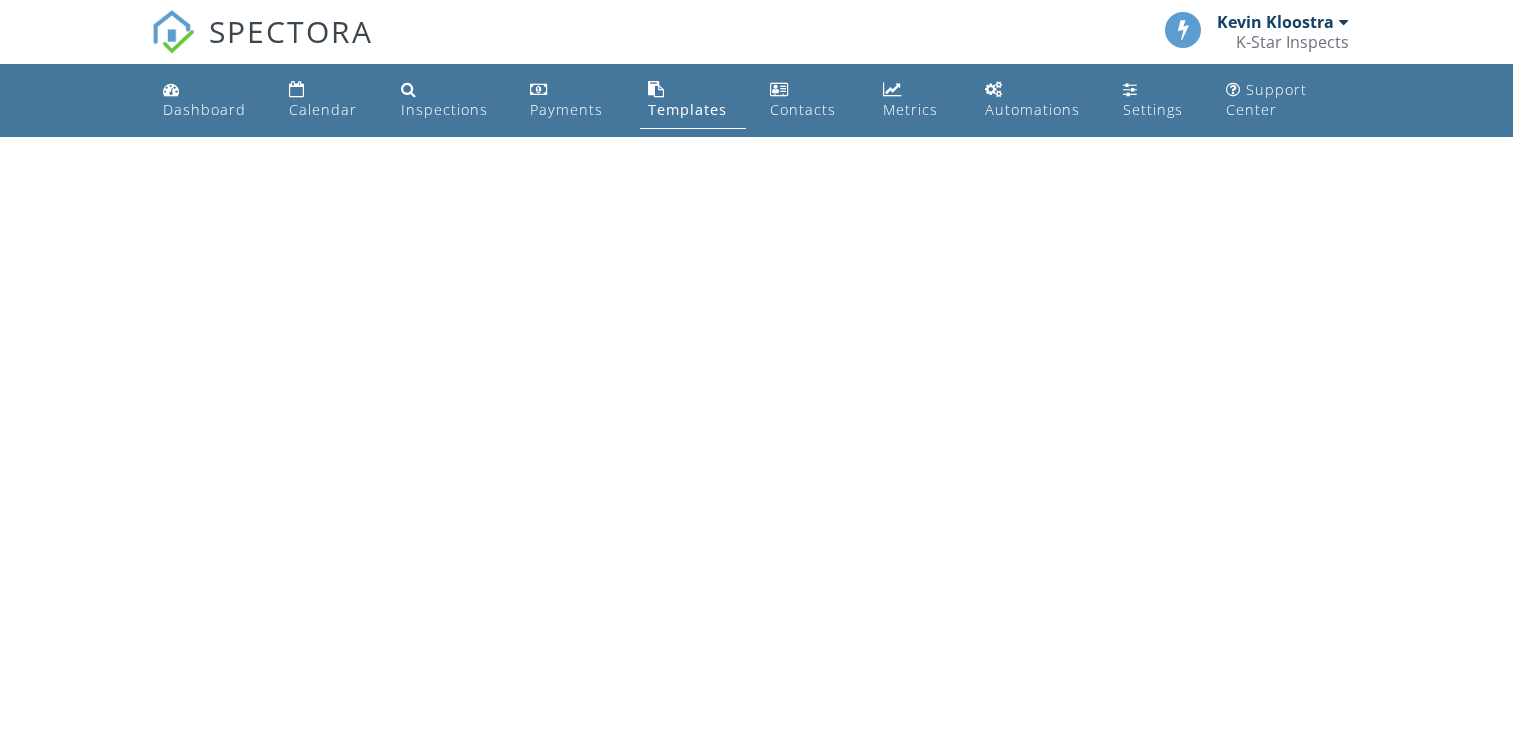 scroll, scrollTop: 0, scrollLeft: 0, axis: both 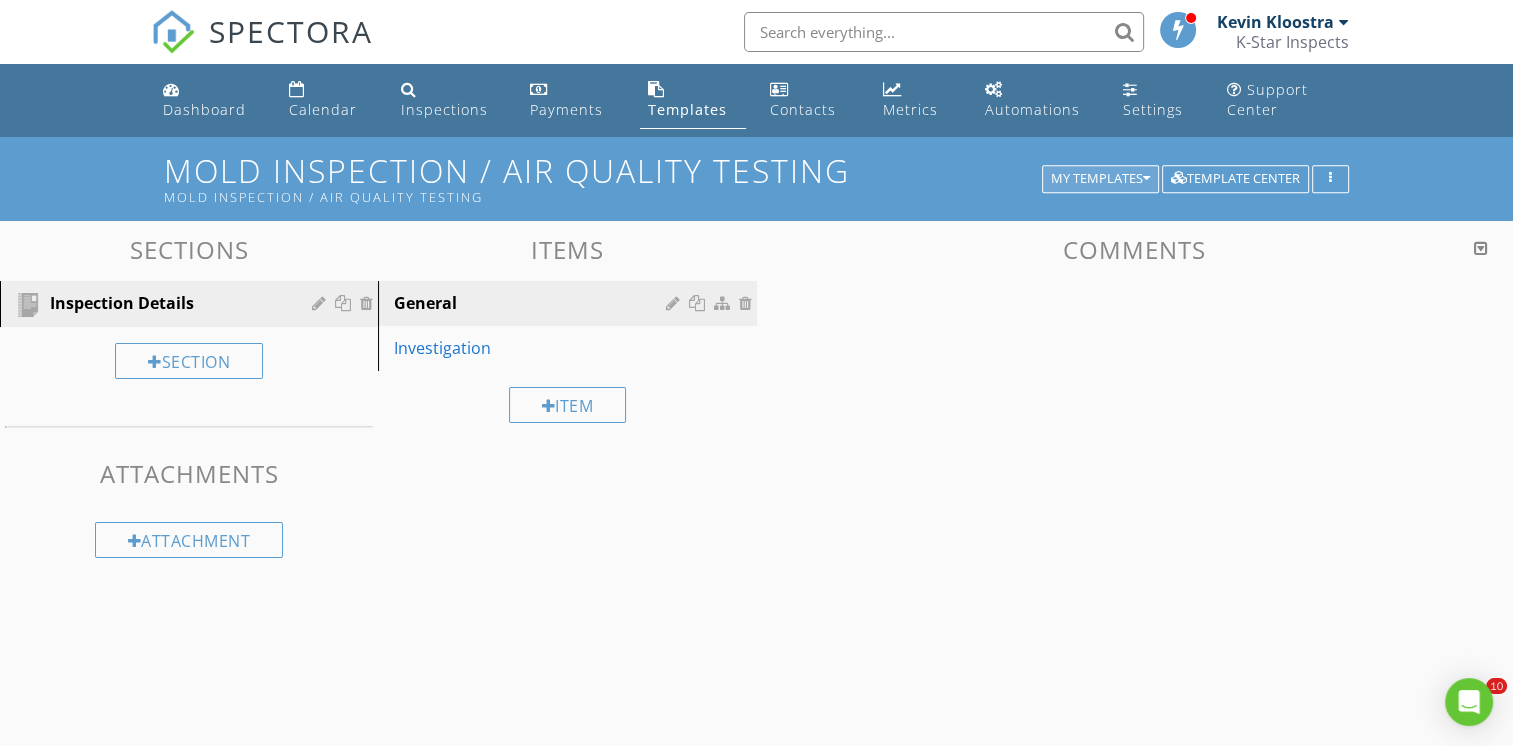 click on "My Templates" at bounding box center [1100, 179] 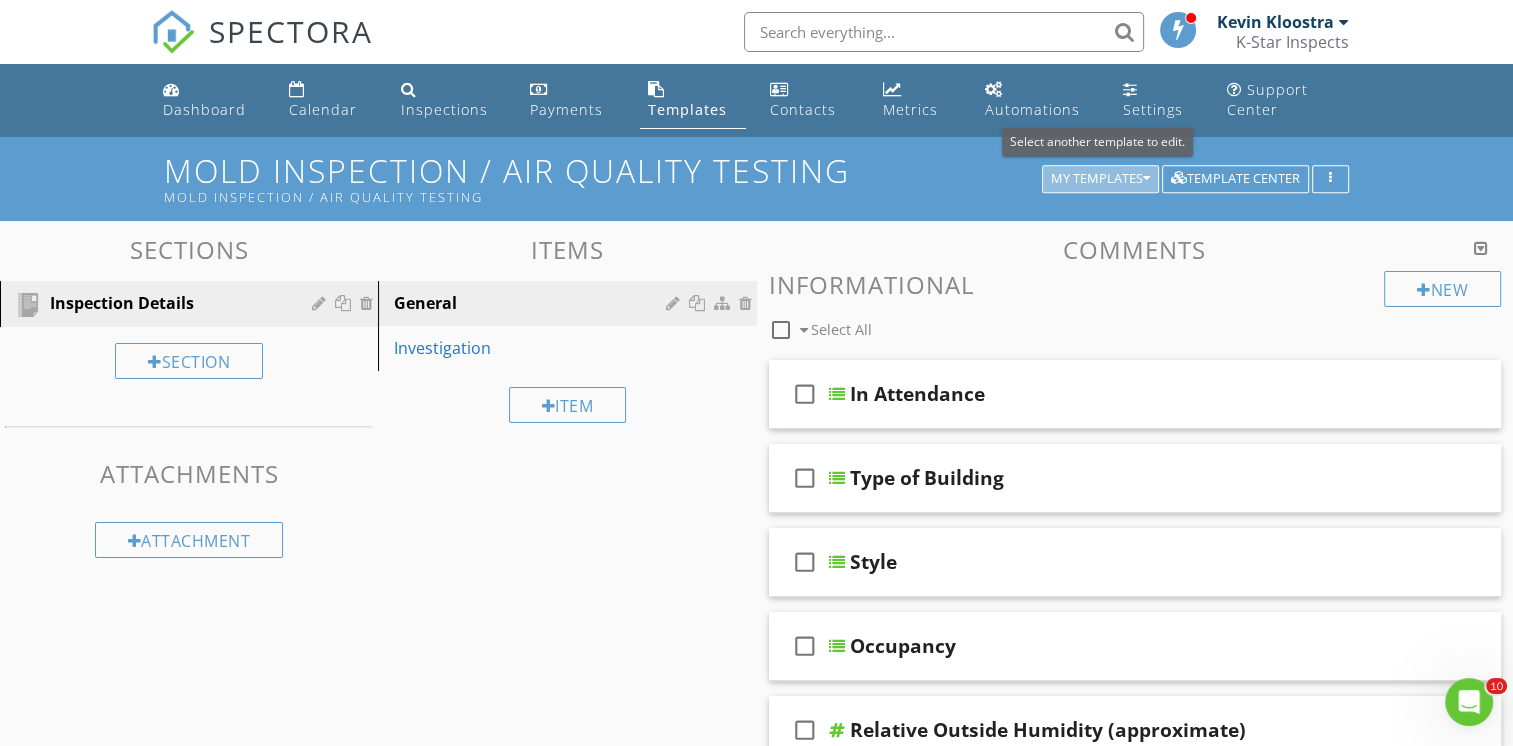 scroll, scrollTop: 0, scrollLeft: 0, axis: both 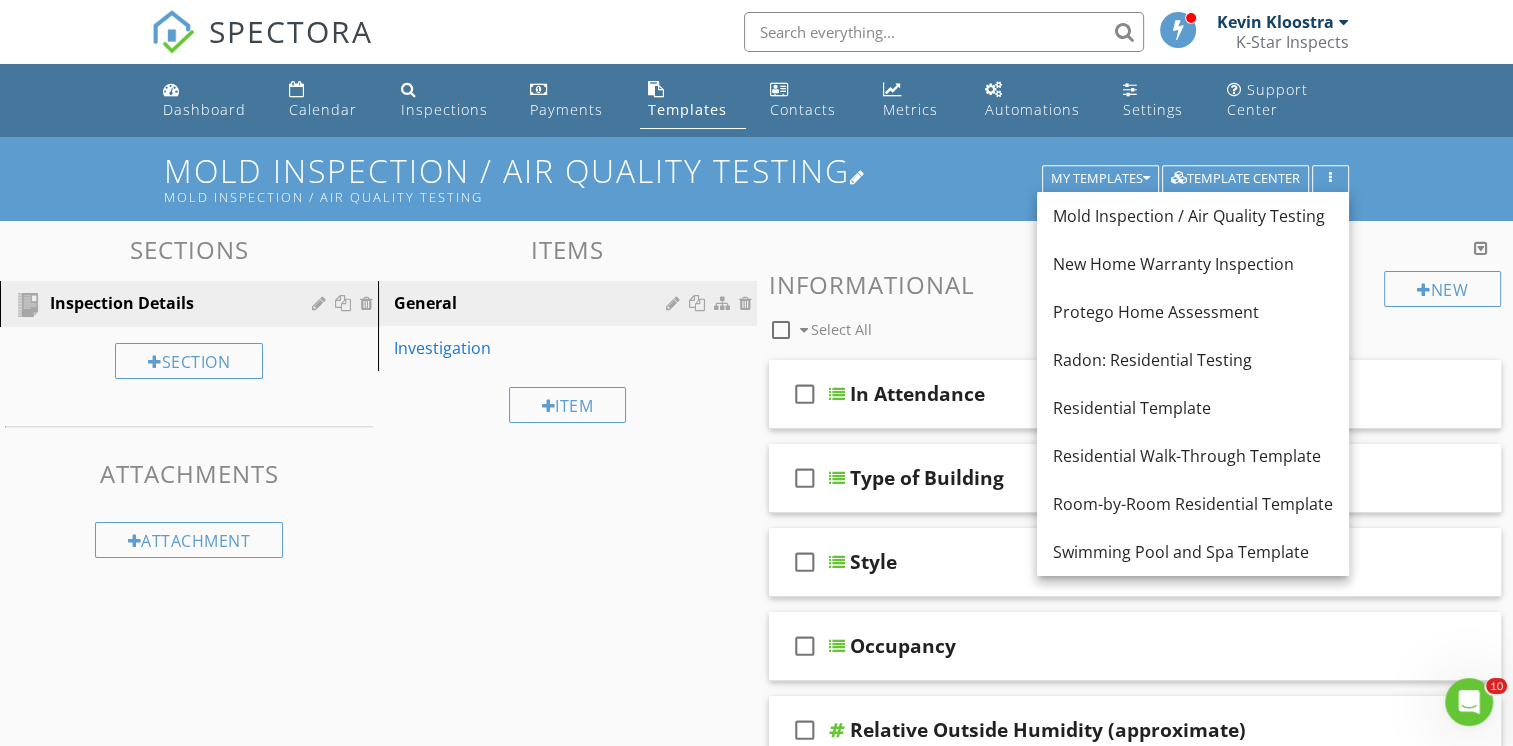 click on "Mold Inspection / Air Quality Testing" at bounding box center (606, 197) 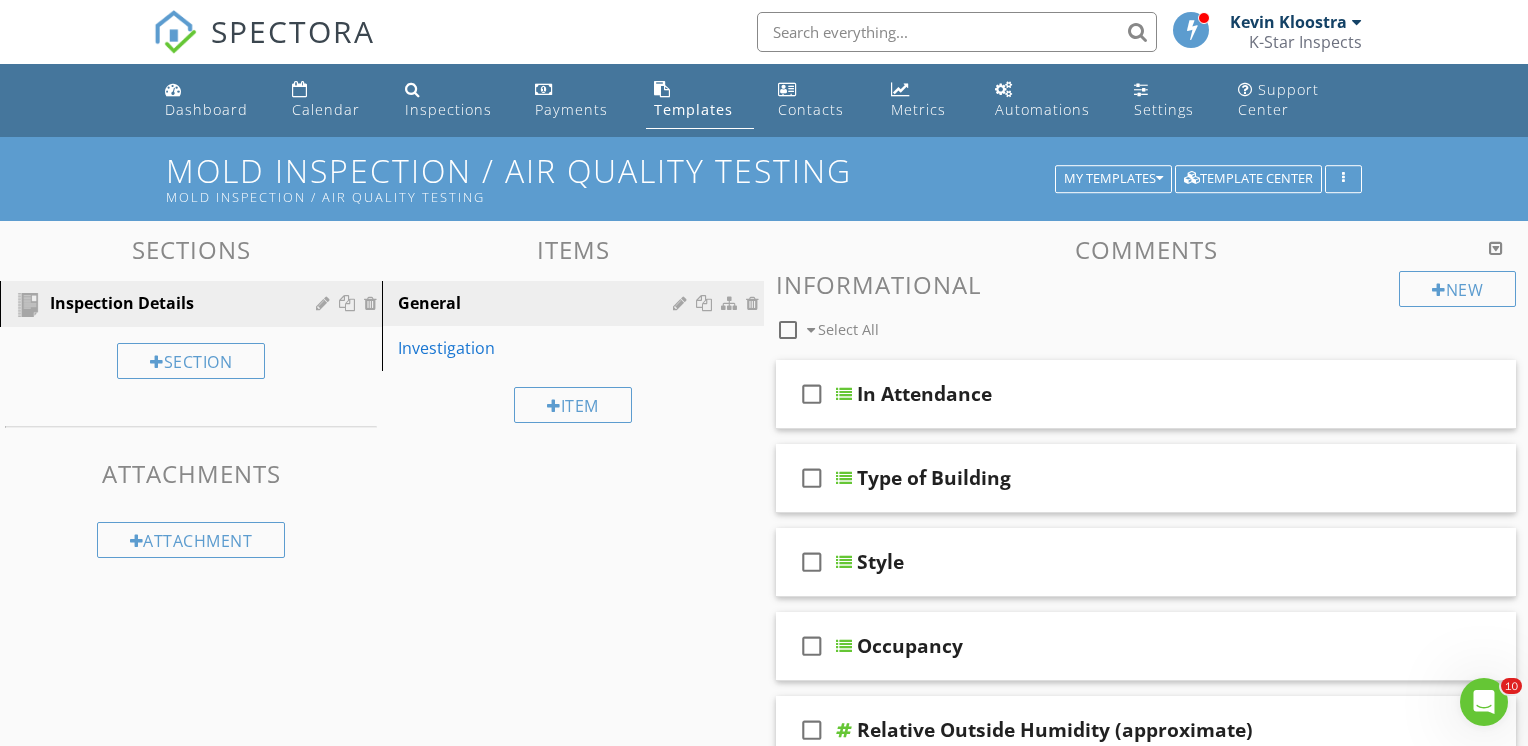 click at bounding box center (764, 373) 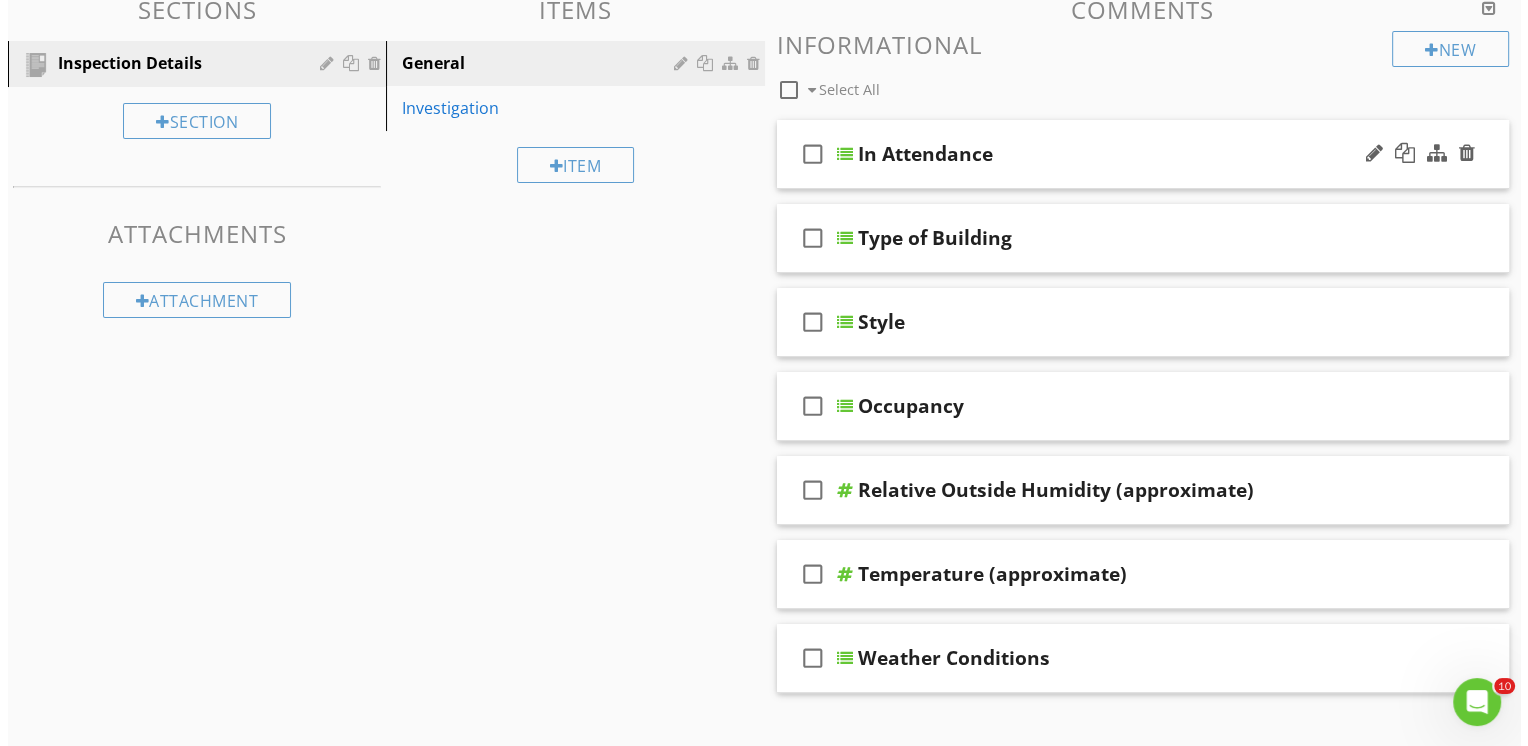 scroll, scrollTop: 0, scrollLeft: 0, axis: both 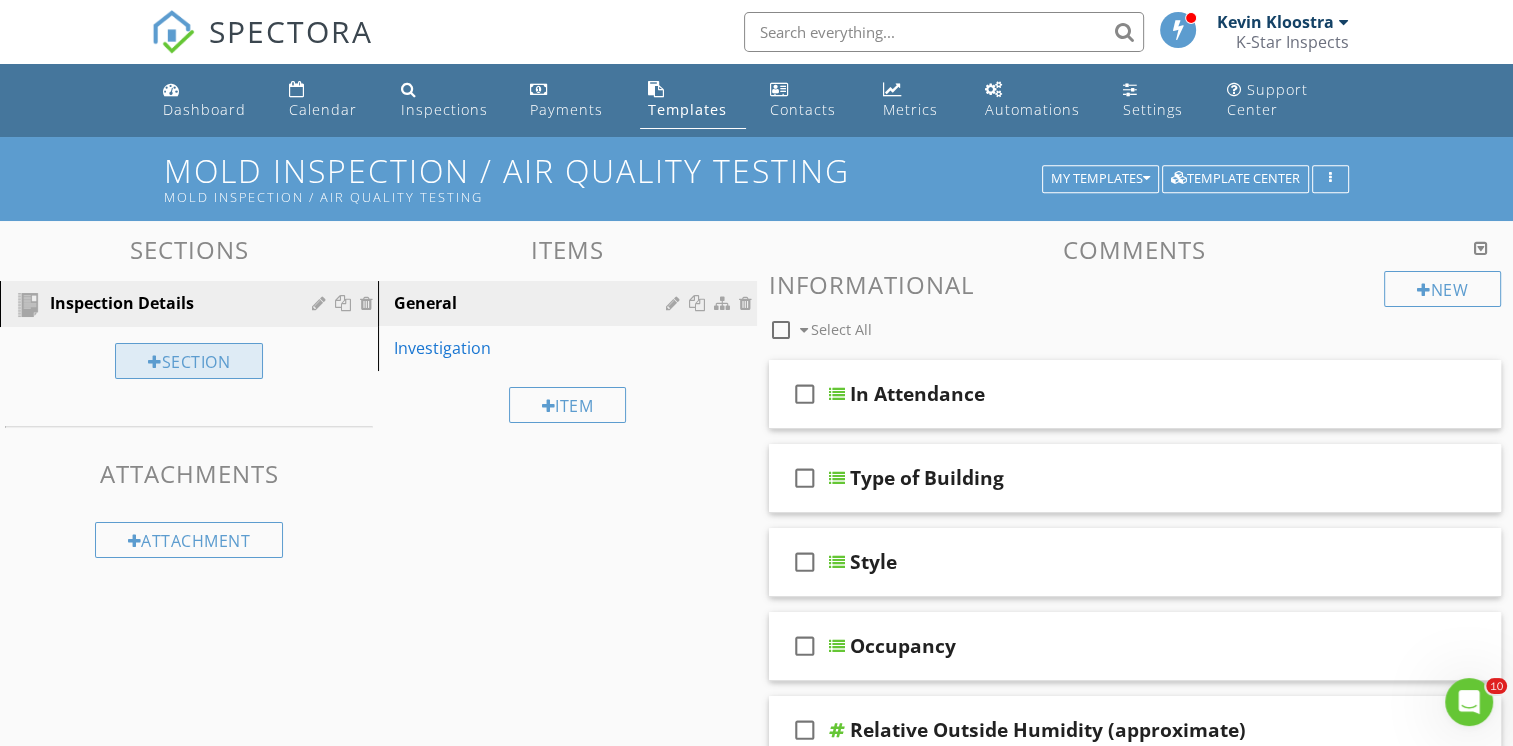 click on "Section" at bounding box center [189, 361] 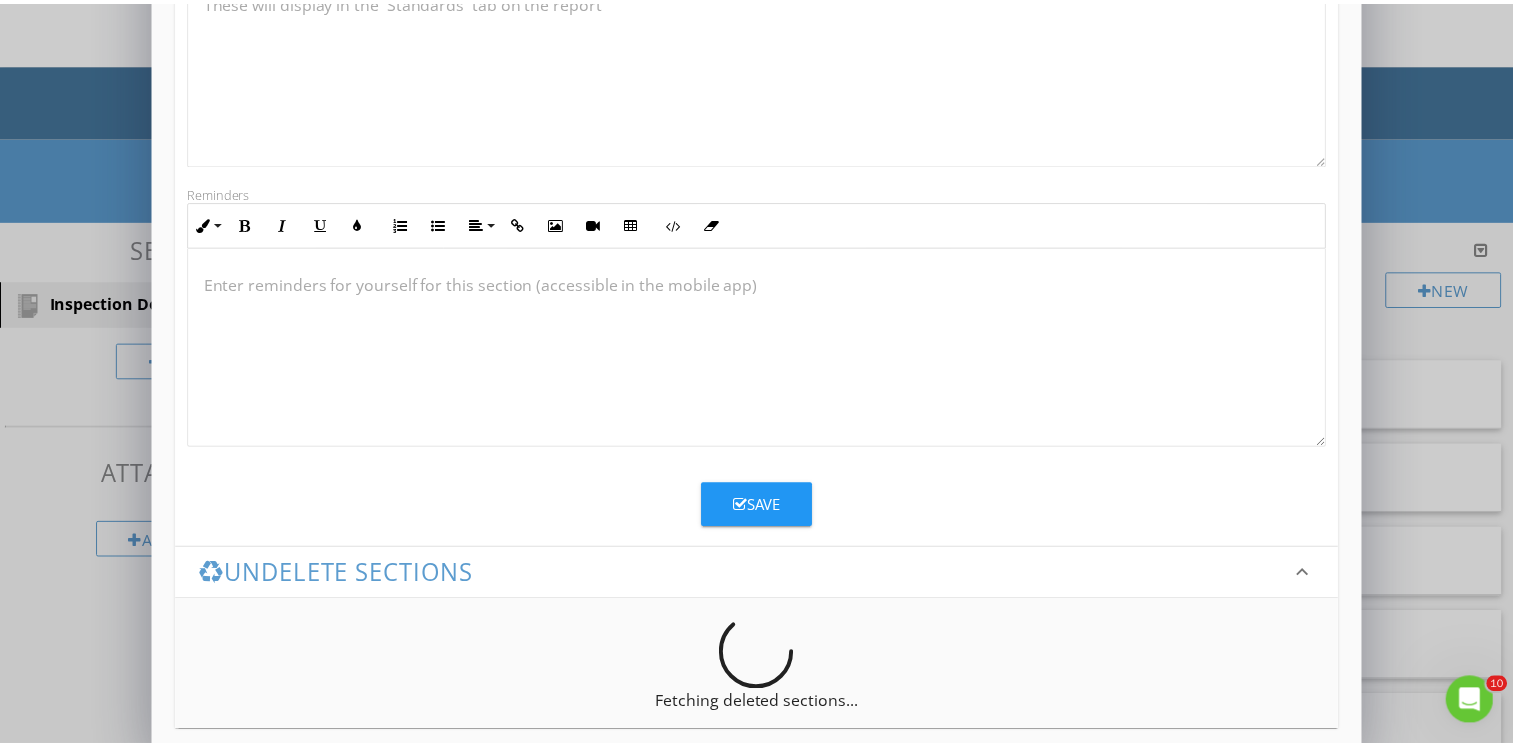 scroll, scrollTop: 623, scrollLeft: 0, axis: vertical 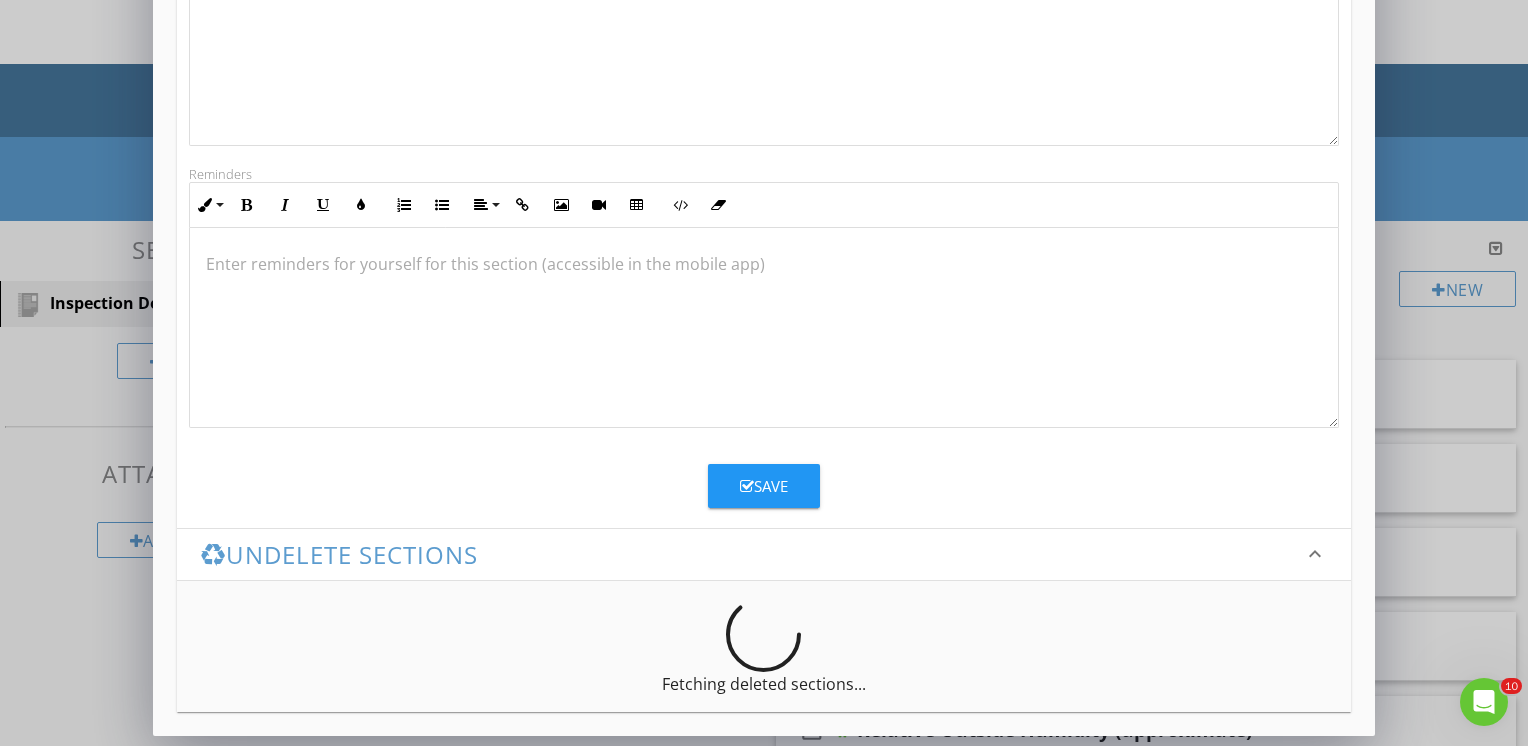 type on "Investigation" 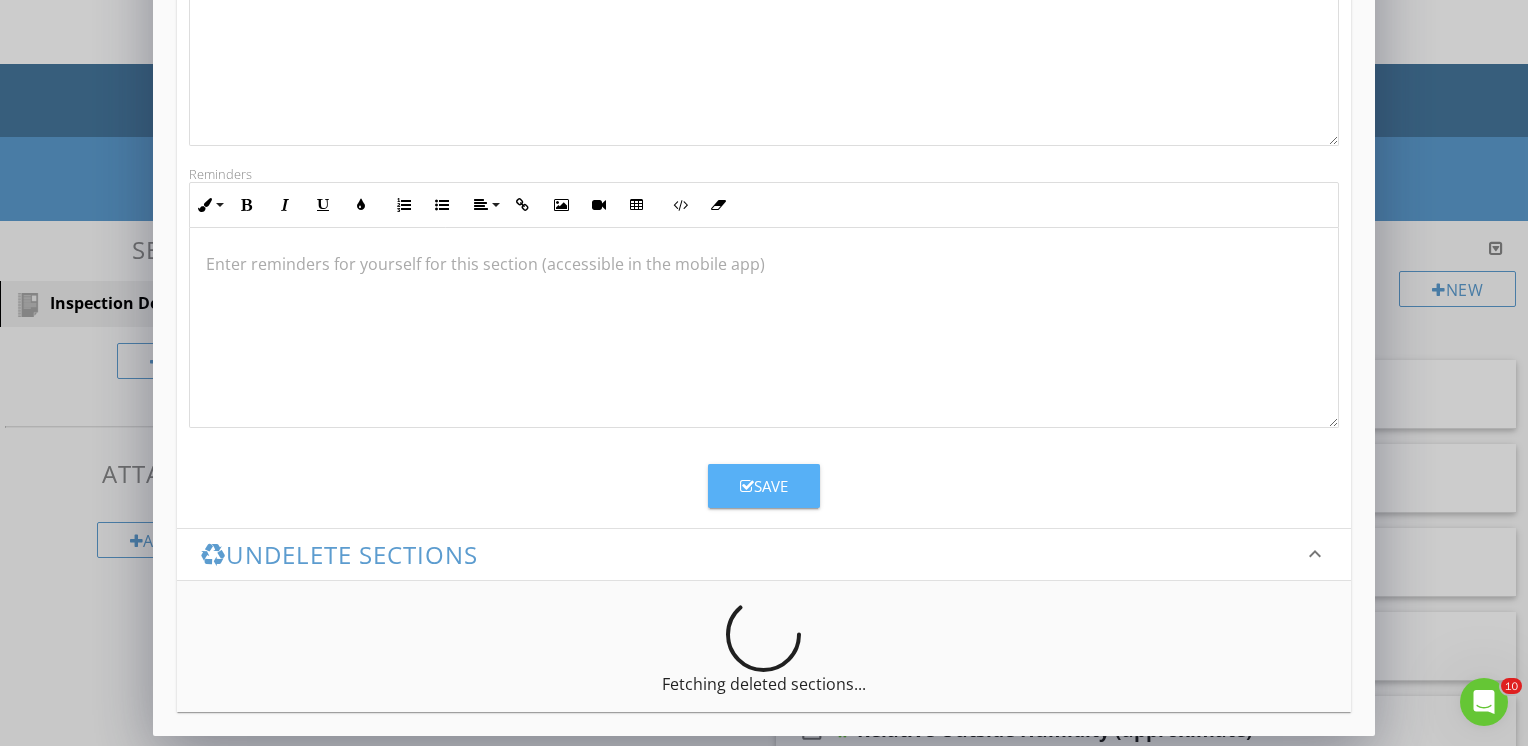 click on "Save" at bounding box center (764, 486) 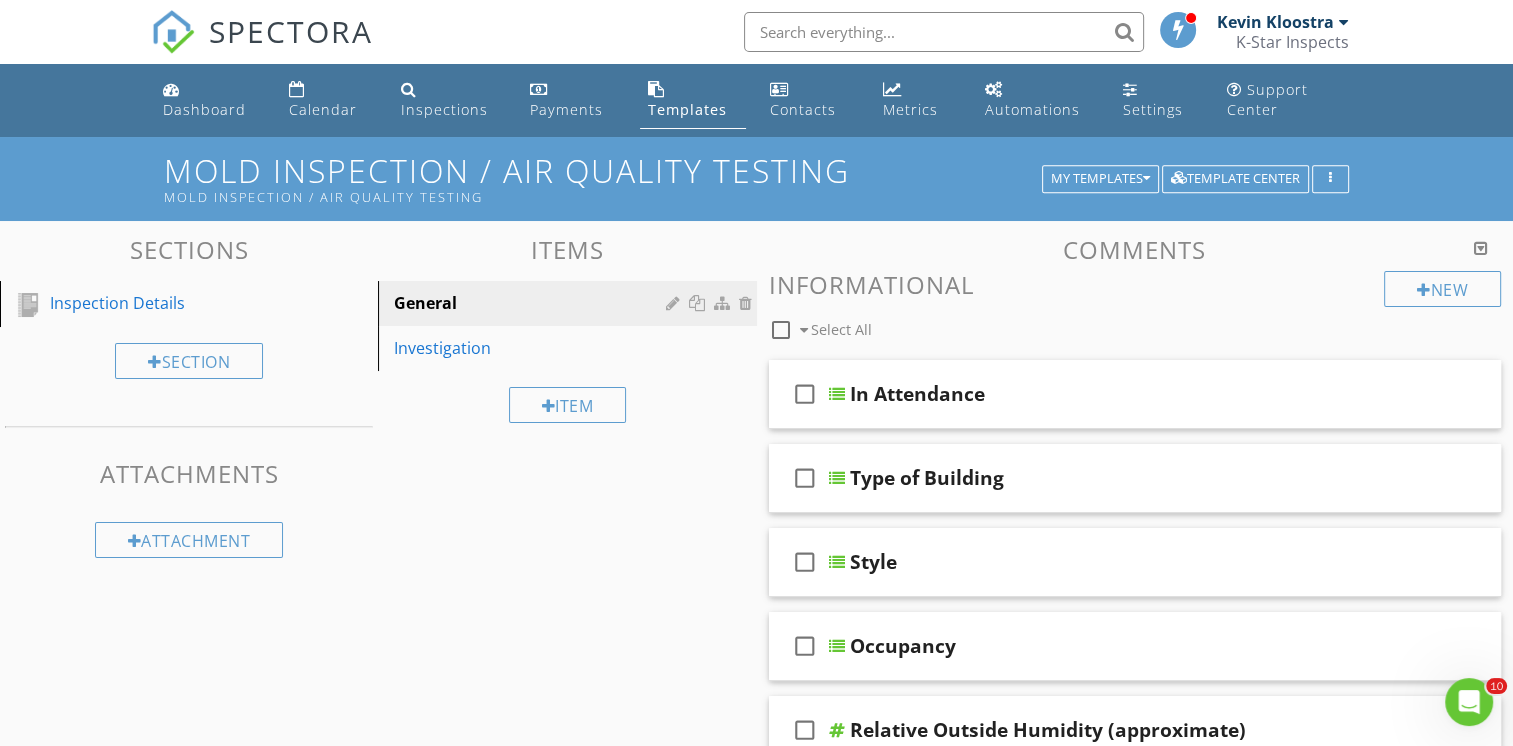 scroll, scrollTop: 408, scrollLeft: 0, axis: vertical 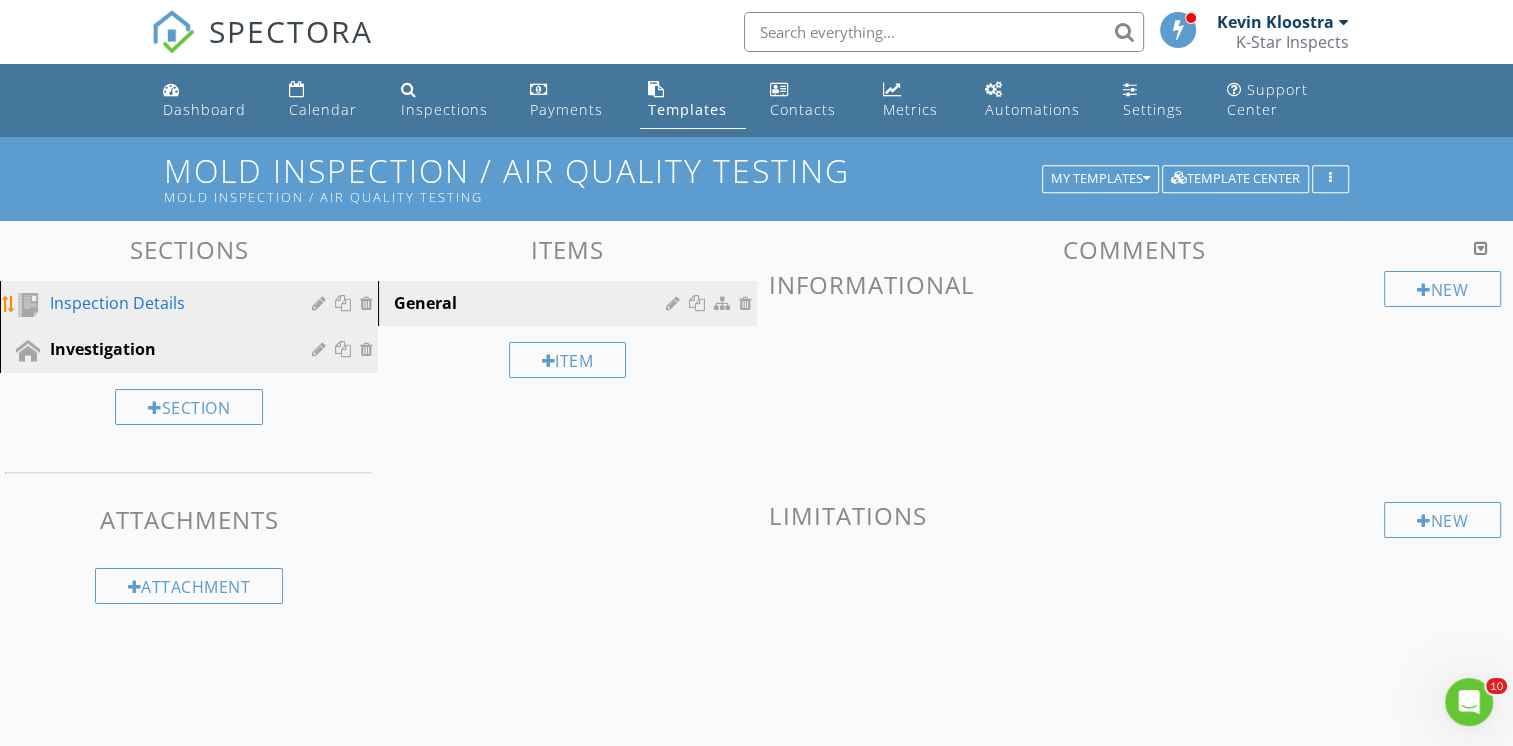 click on "Inspection Details" at bounding box center (166, 303) 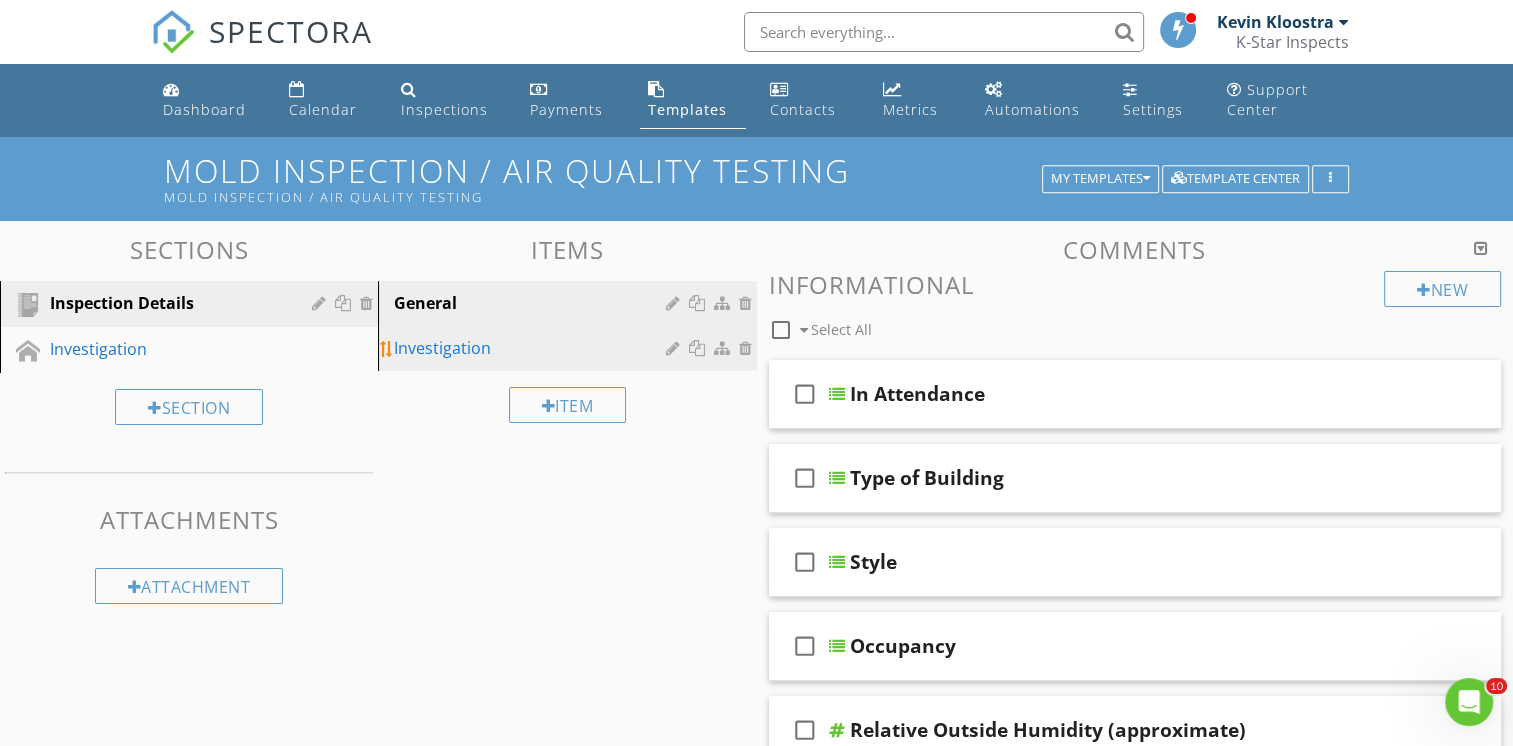 click at bounding box center [699, 348] 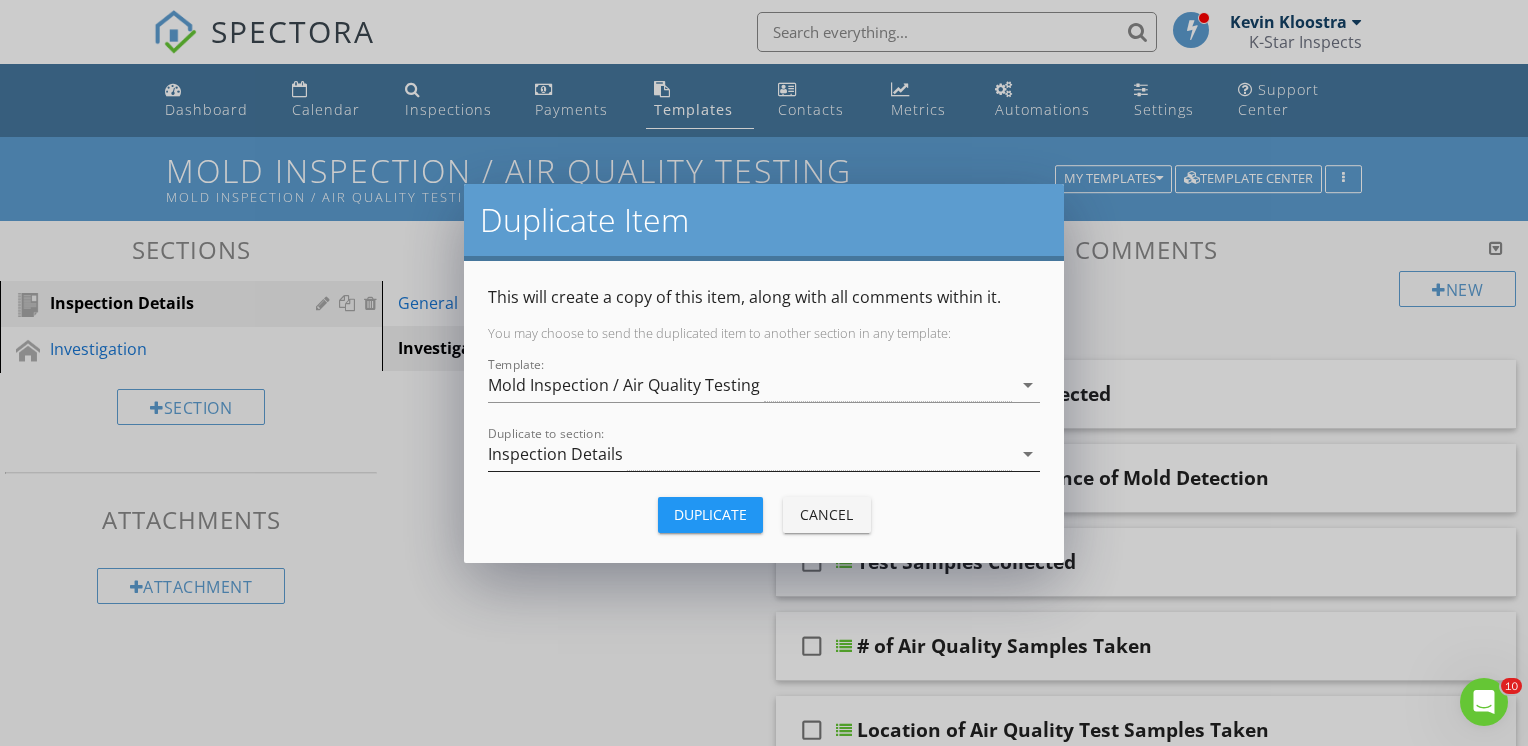 click on "Inspection Details" at bounding box center (750, 454) 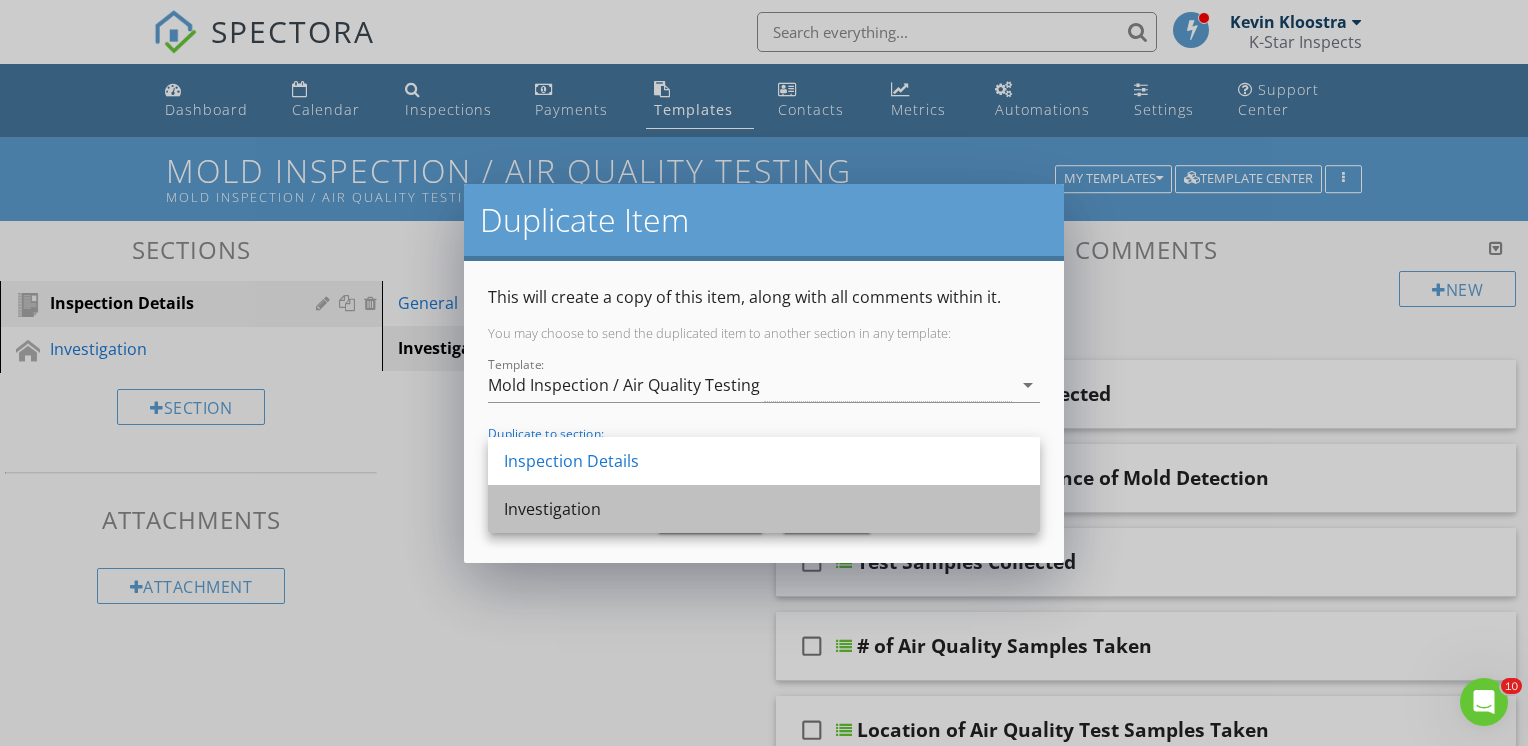 click on "Investigation" at bounding box center (764, 509) 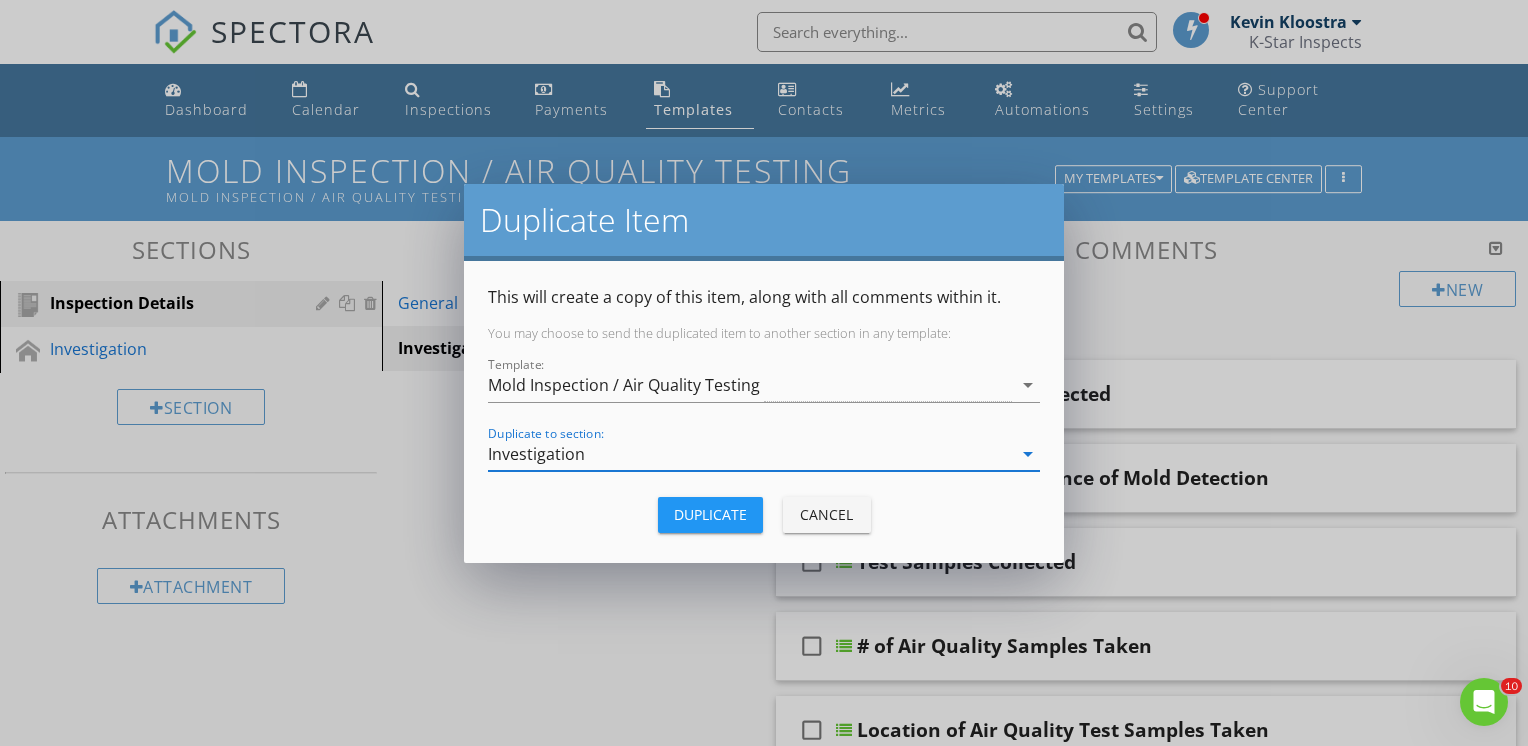 click on "Duplicate" at bounding box center (710, 514) 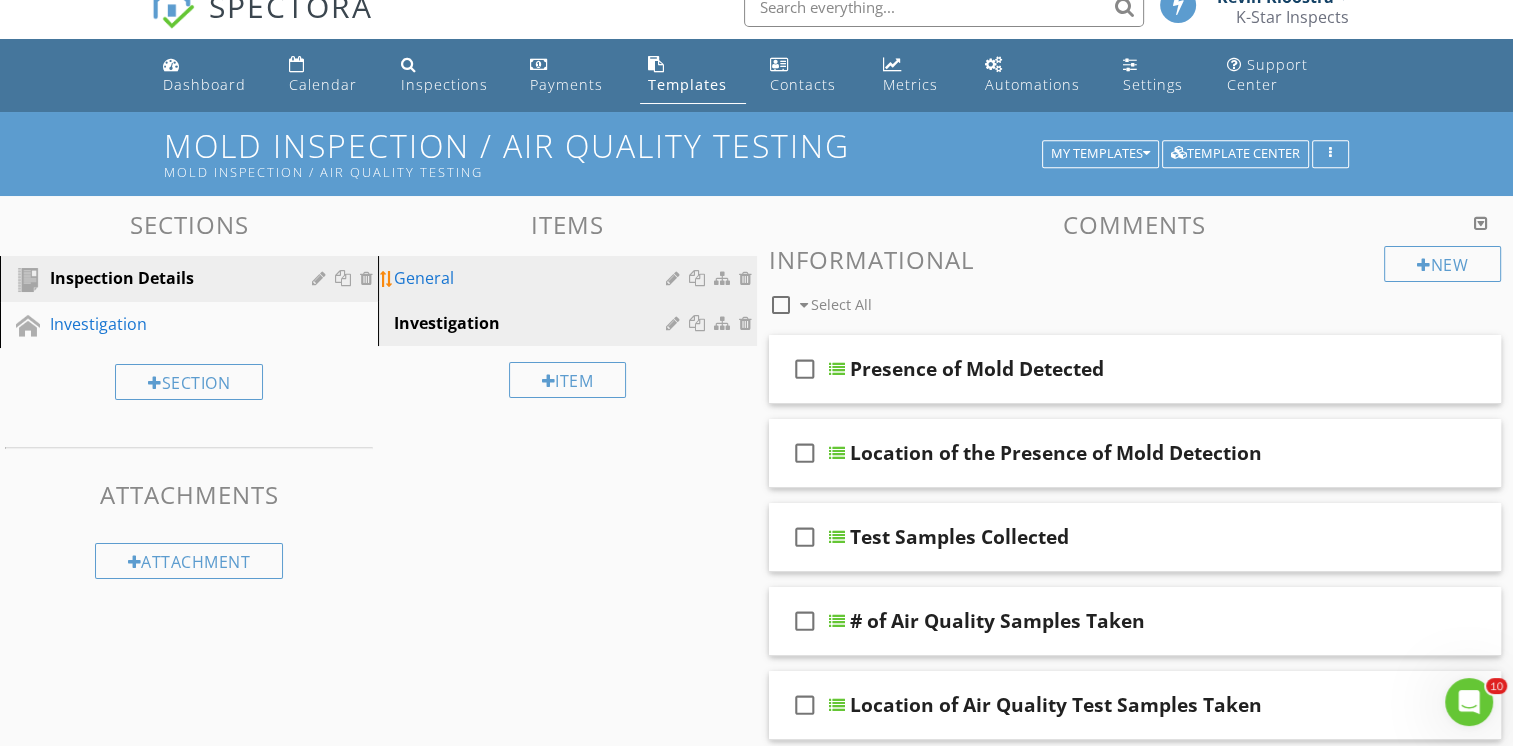 scroll, scrollTop: 0, scrollLeft: 0, axis: both 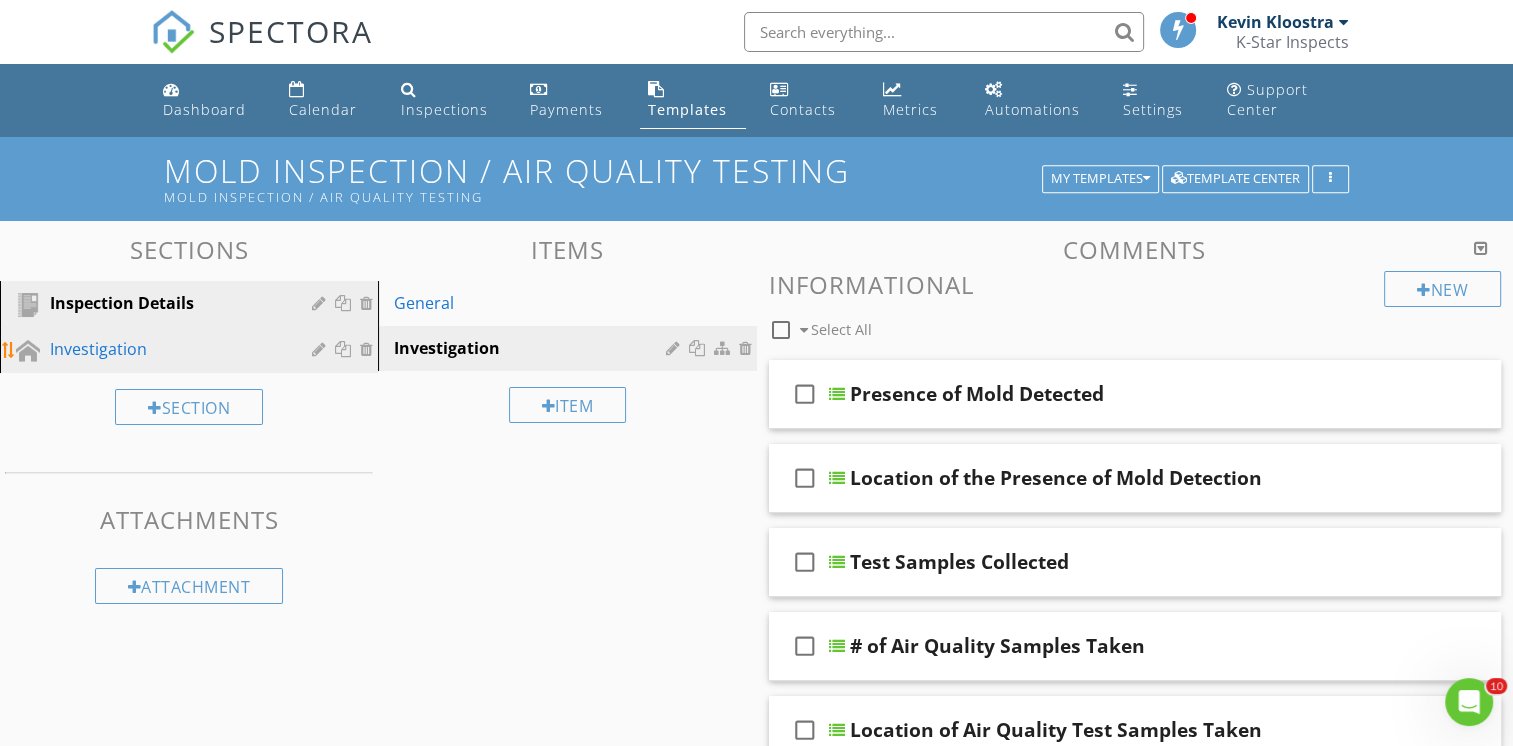 click on "Investigation" at bounding box center [166, 349] 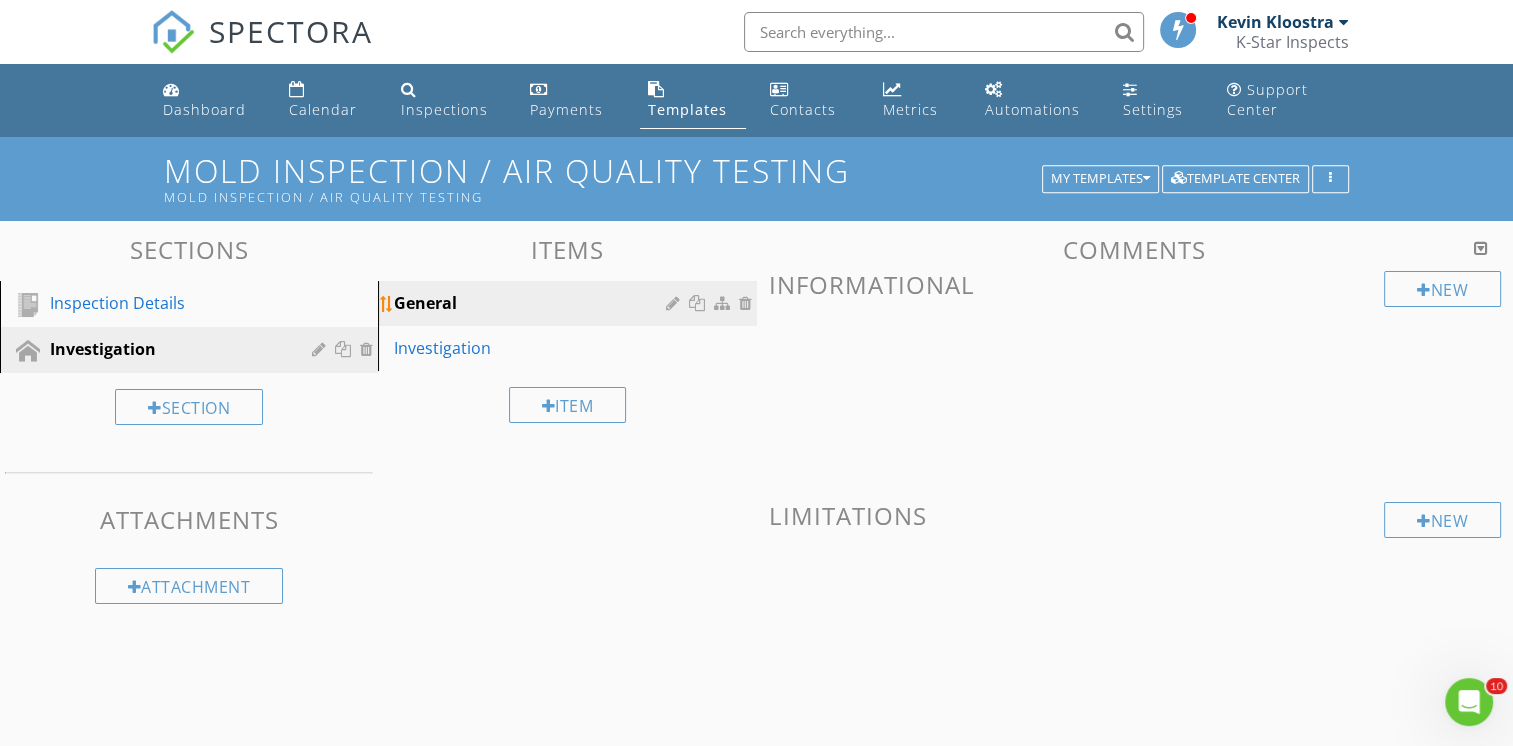 click on "General" at bounding box center (532, 303) 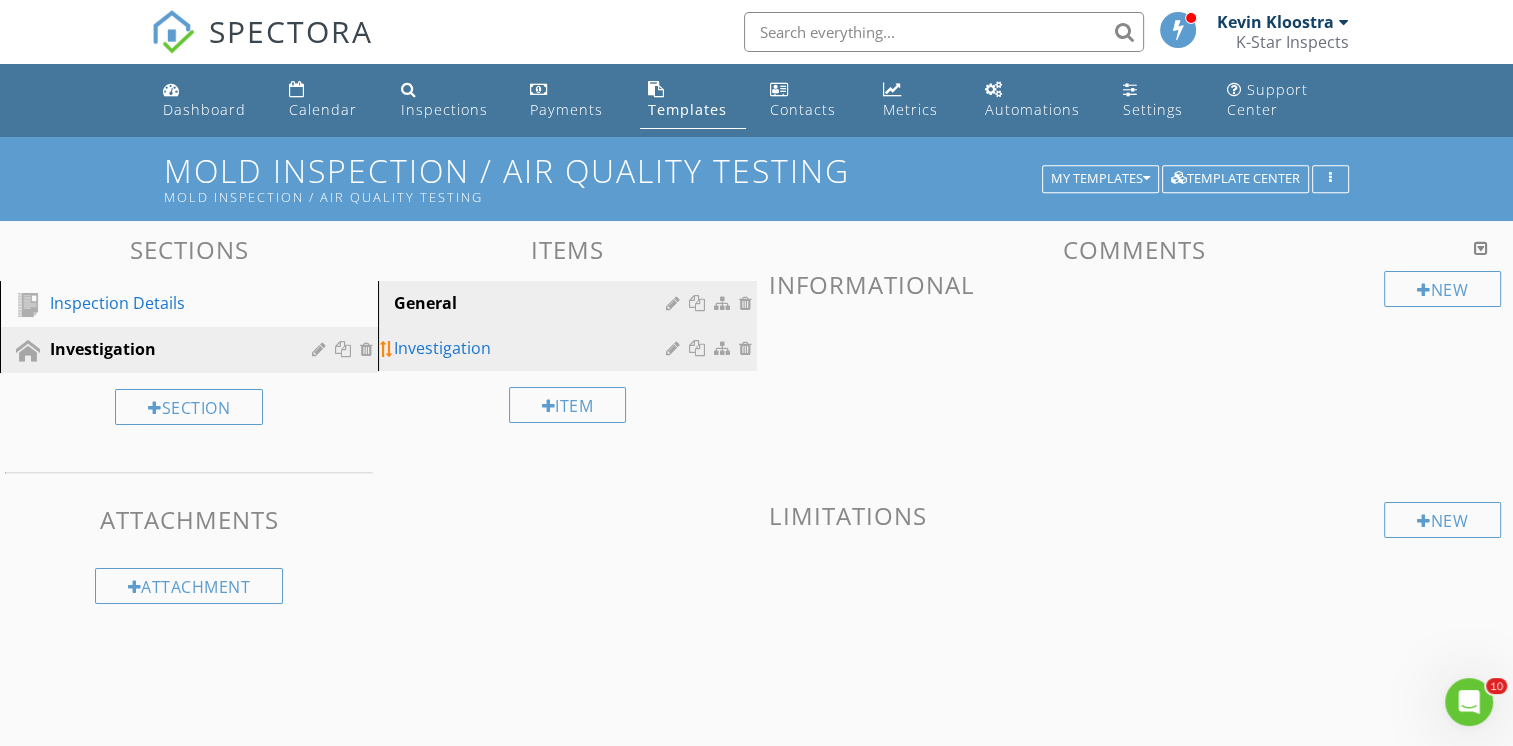 click on "Investigation" at bounding box center (532, 348) 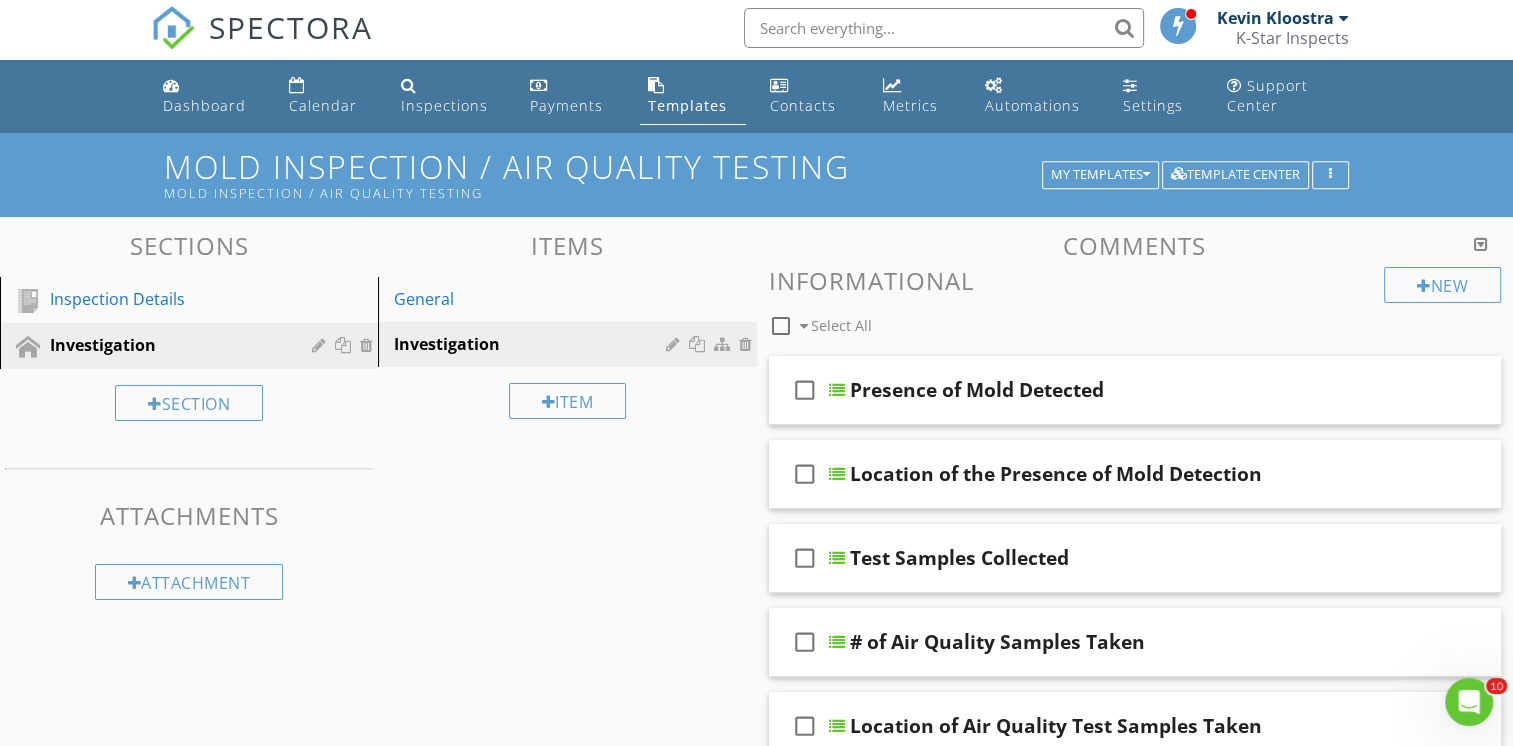 scroll, scrollTop: 0, scrollLeft: 0, axis: both 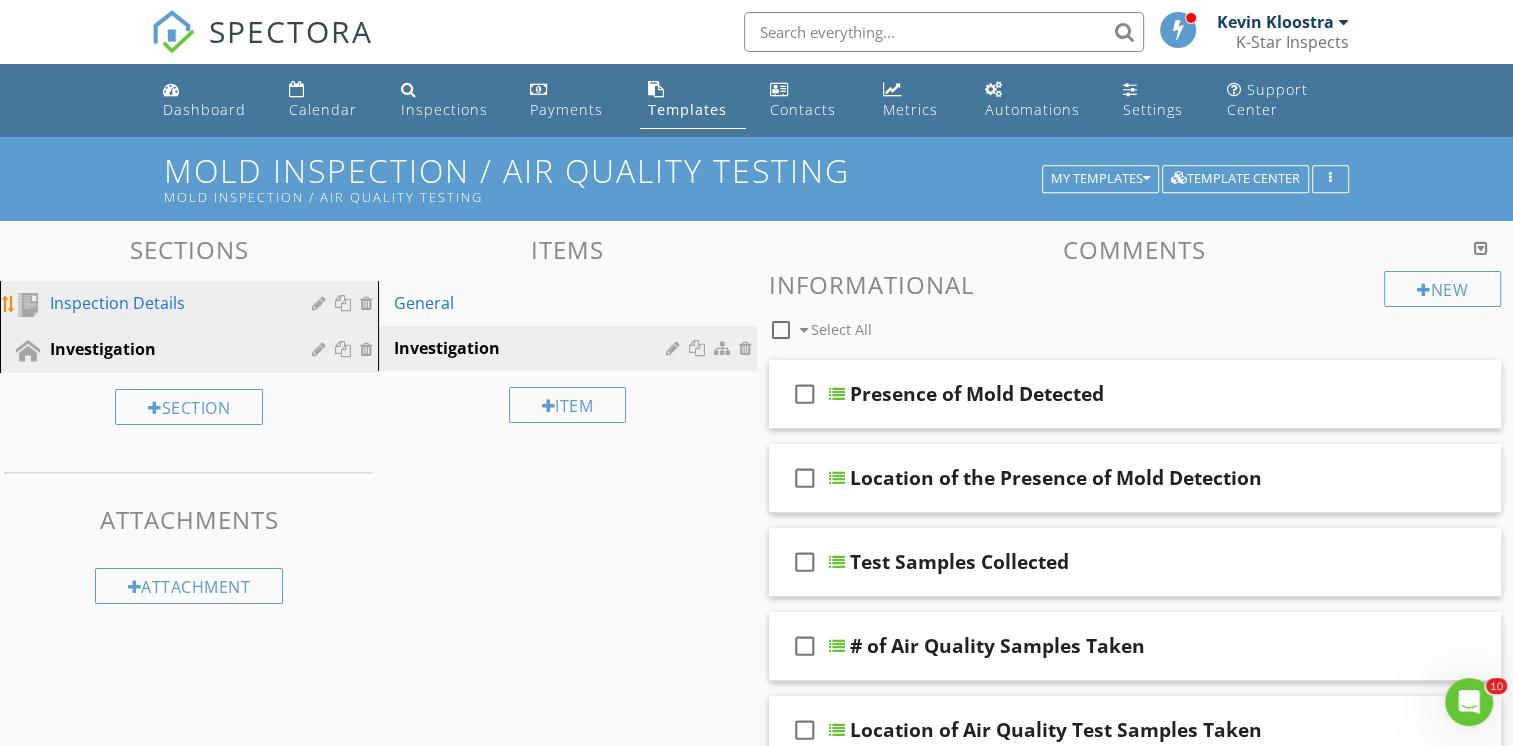 click on "Inspection Details" at bounding box center [166, 303] 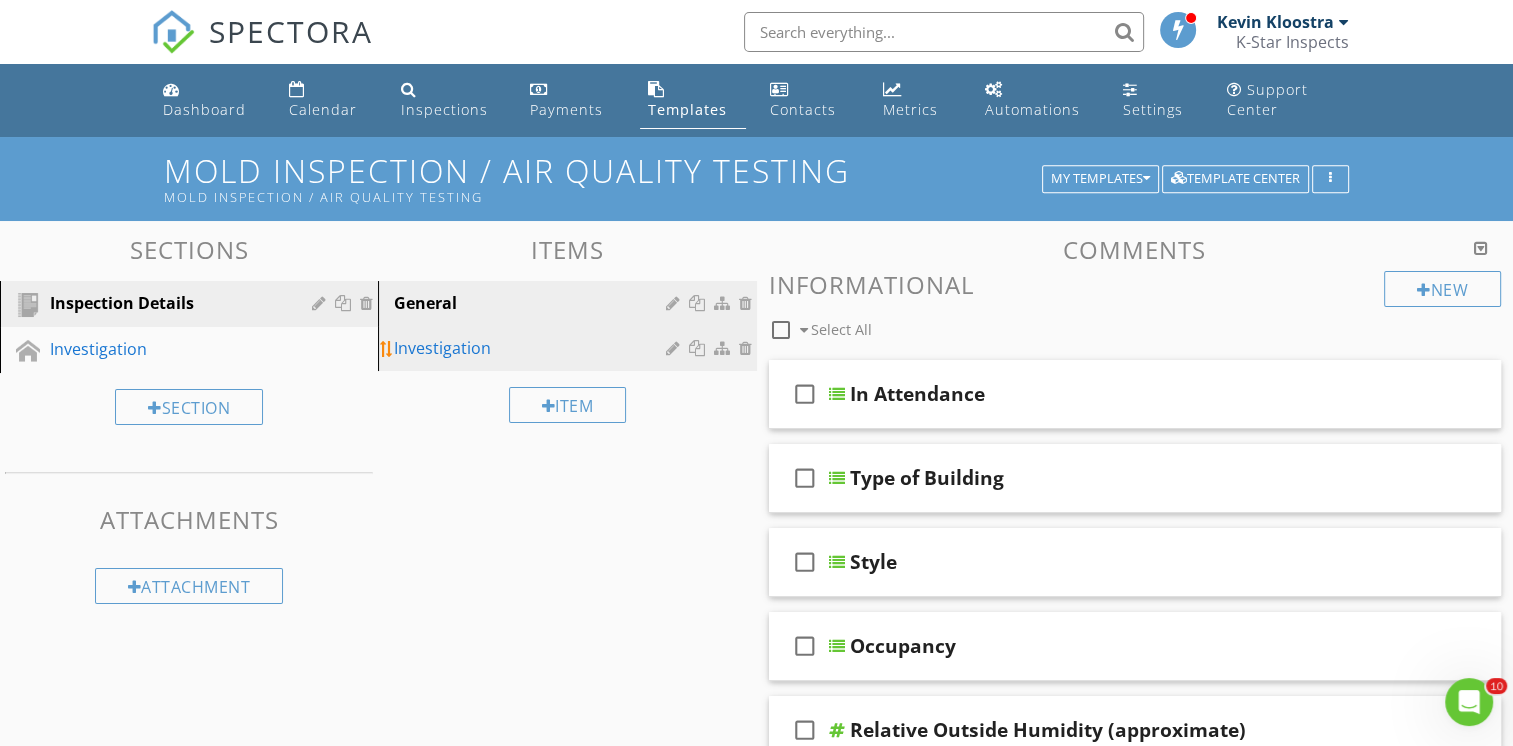 click at bounding box center [748, 348] 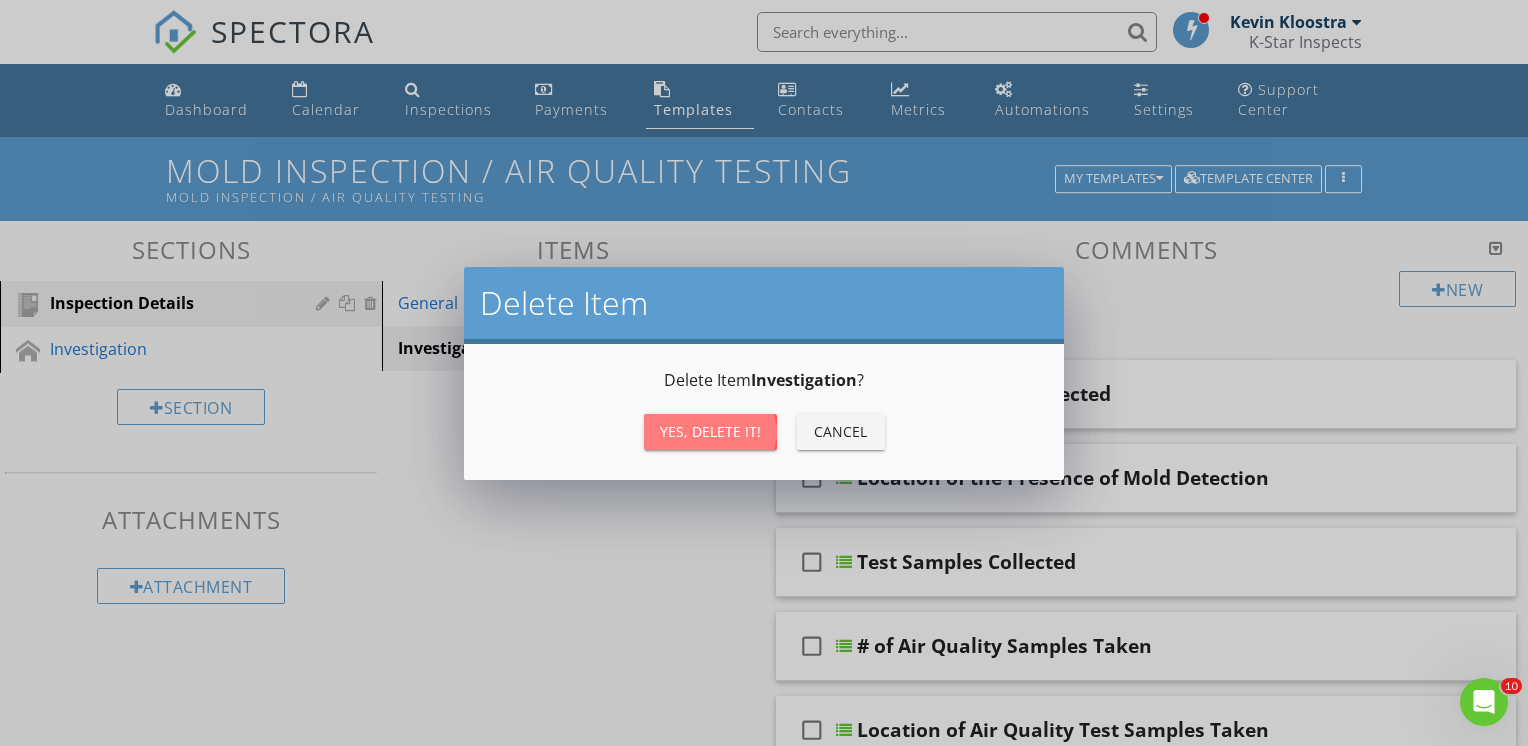 click on "Yes, Delete it!" at bounding box center [710, 431] 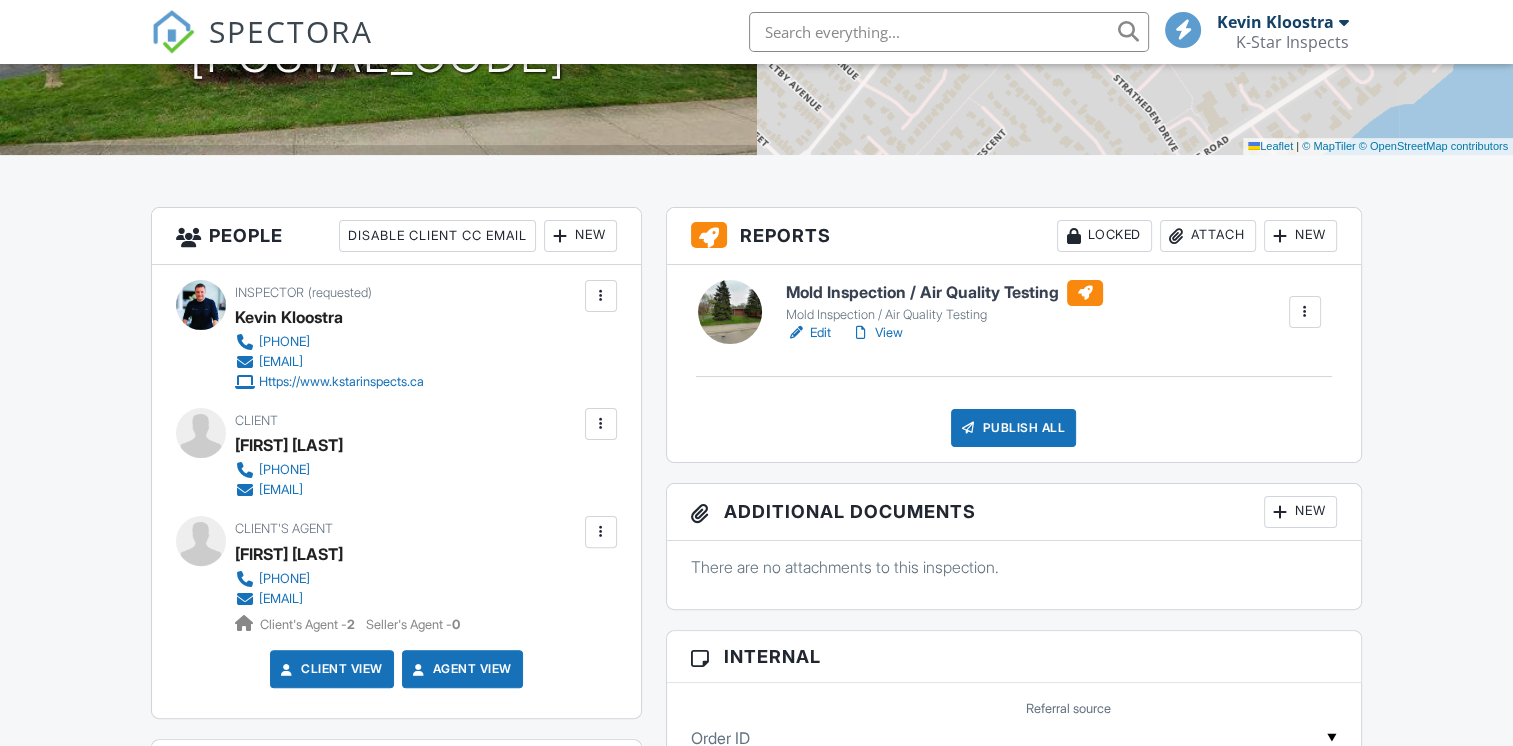 scroll, scrollTop: 400, scrollLeft: 0, axis: vertical 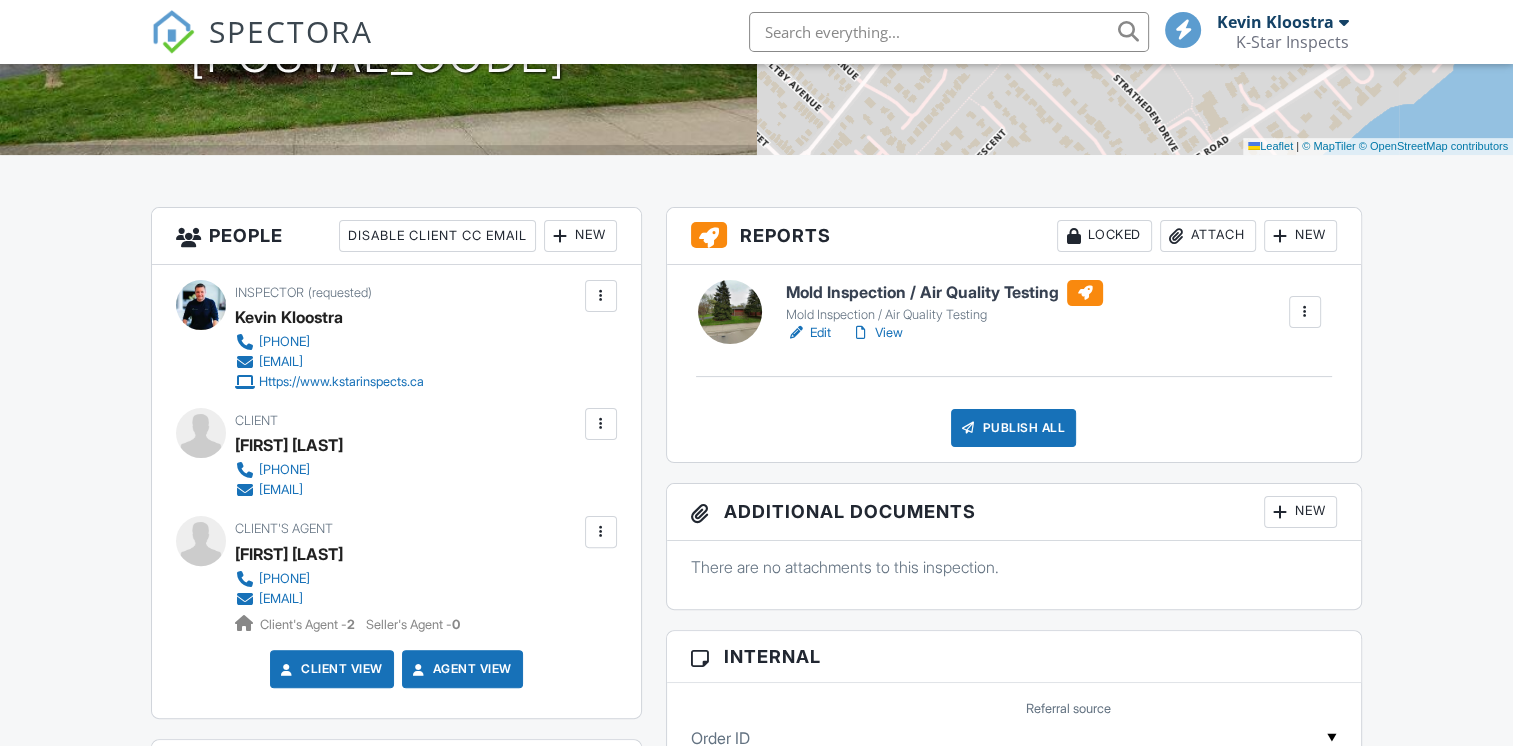 click on "View" at bounding box center [877, 333] 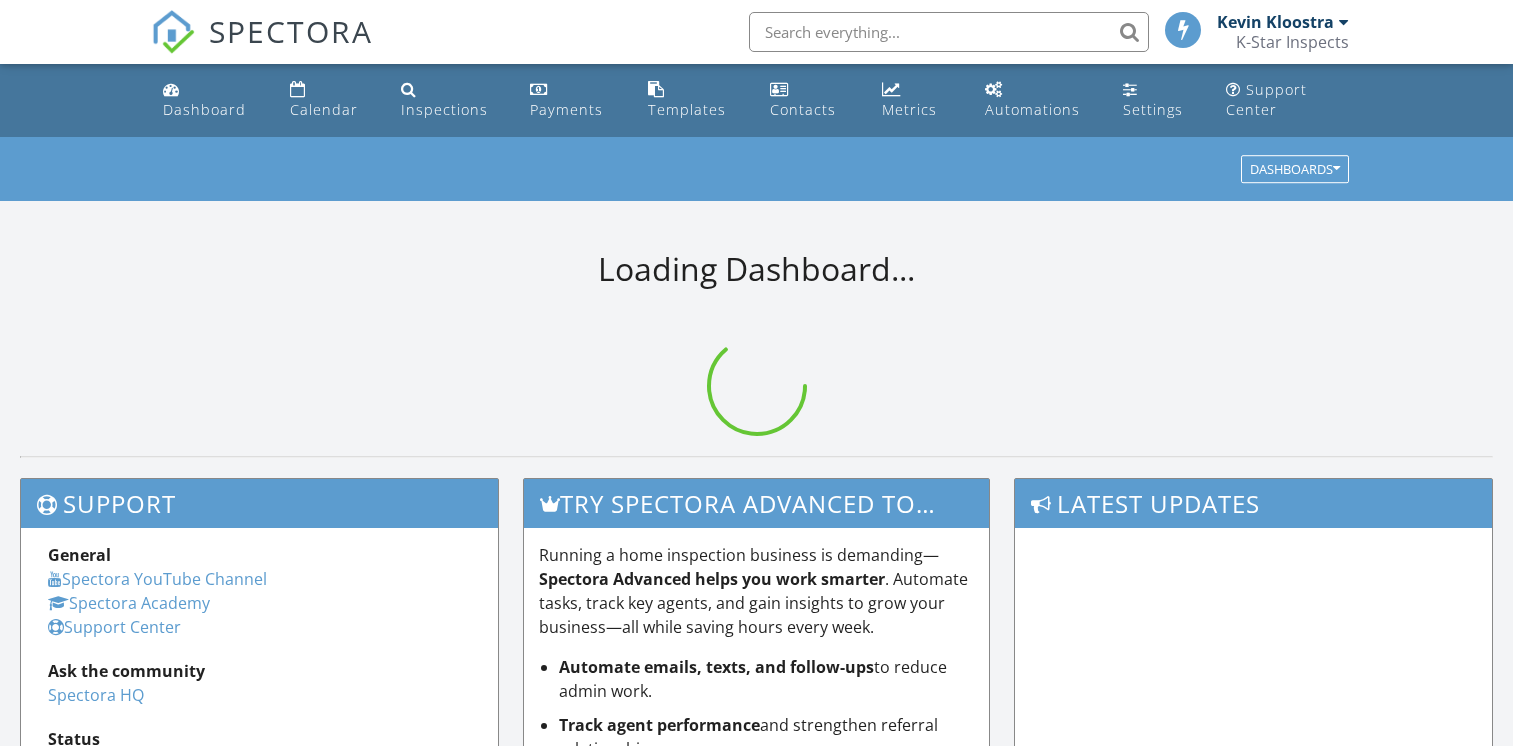 scroll, scrollTop: 0, scrollLeft: 0, axis: both 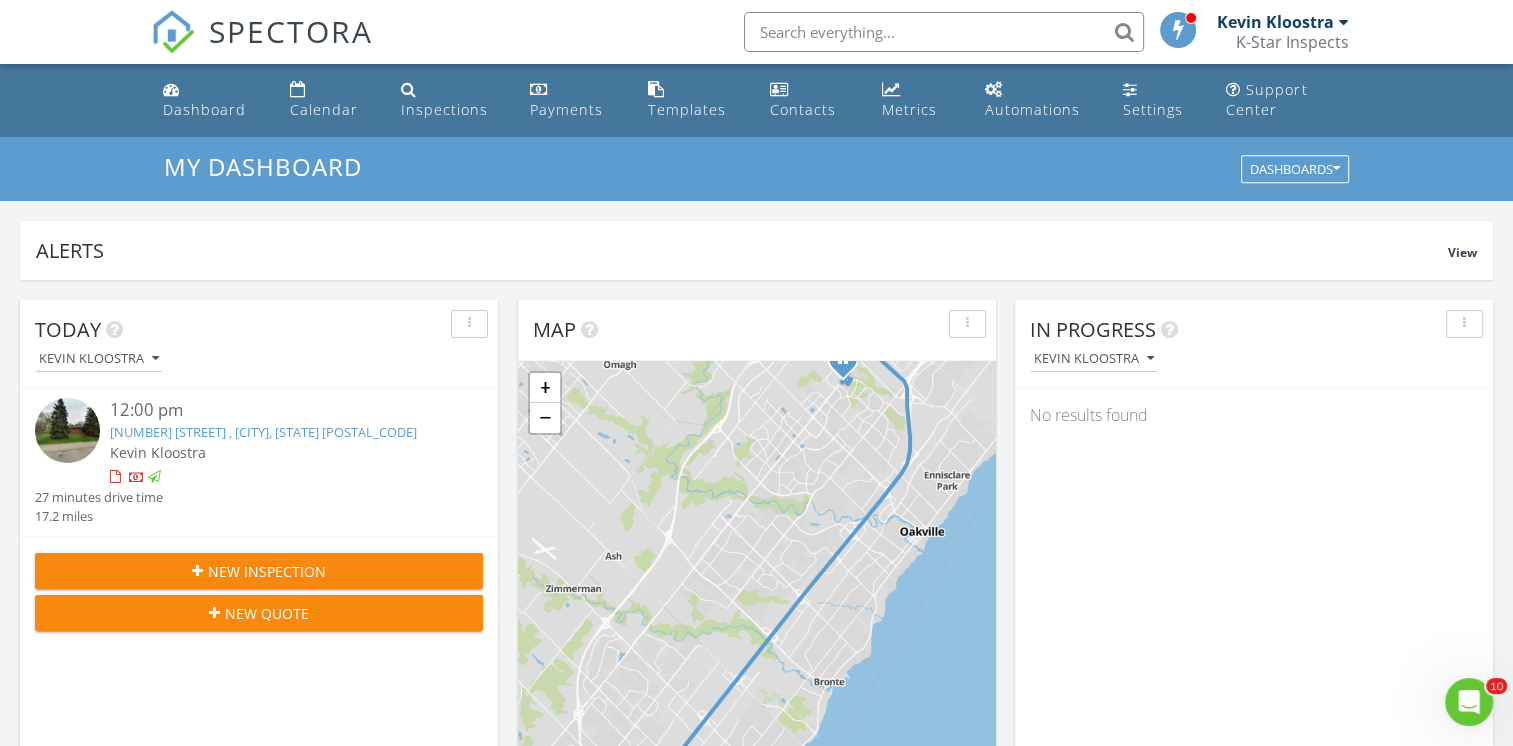click at bounding box center (67, 430) 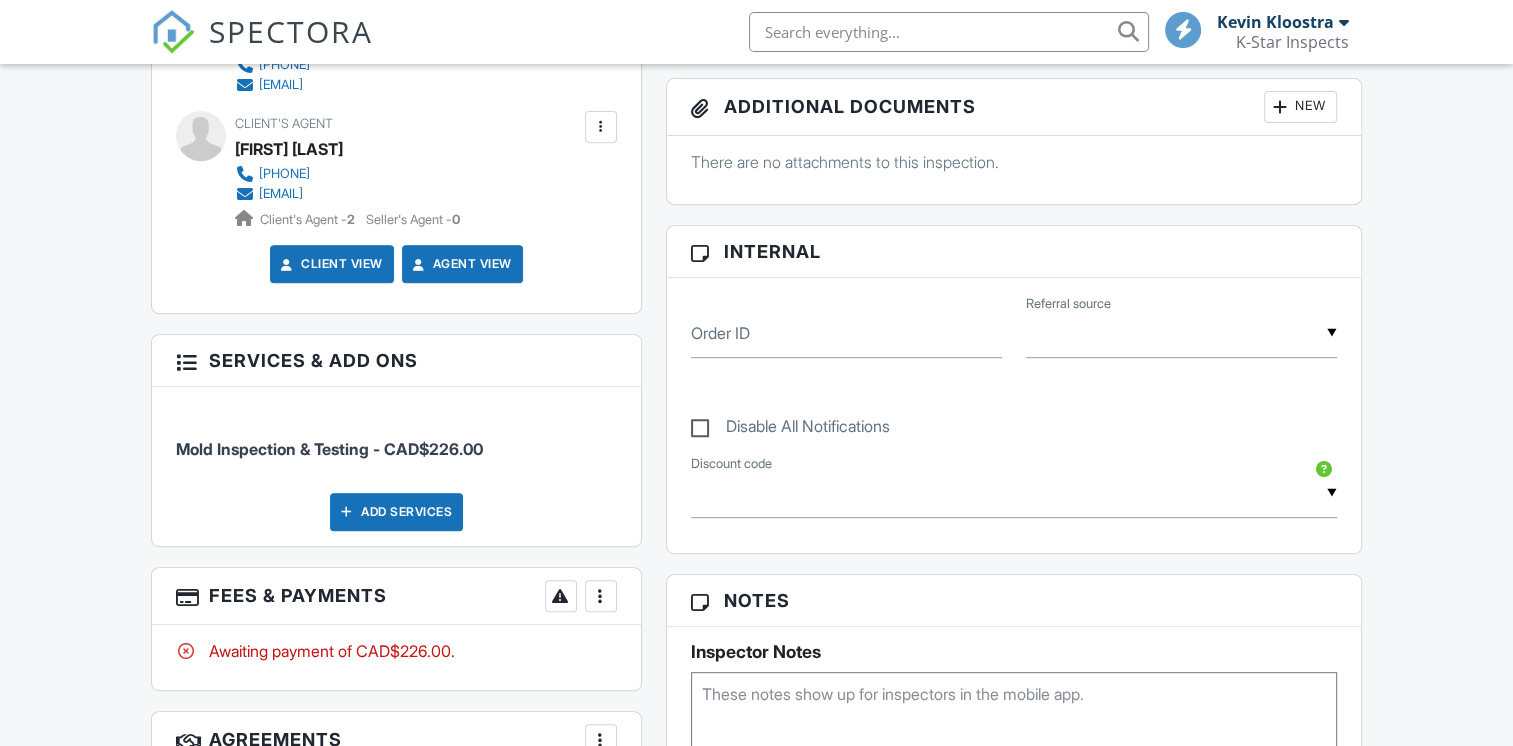 scroll, scrollTop: 1100, scrollLeft: 0, axis: vertical 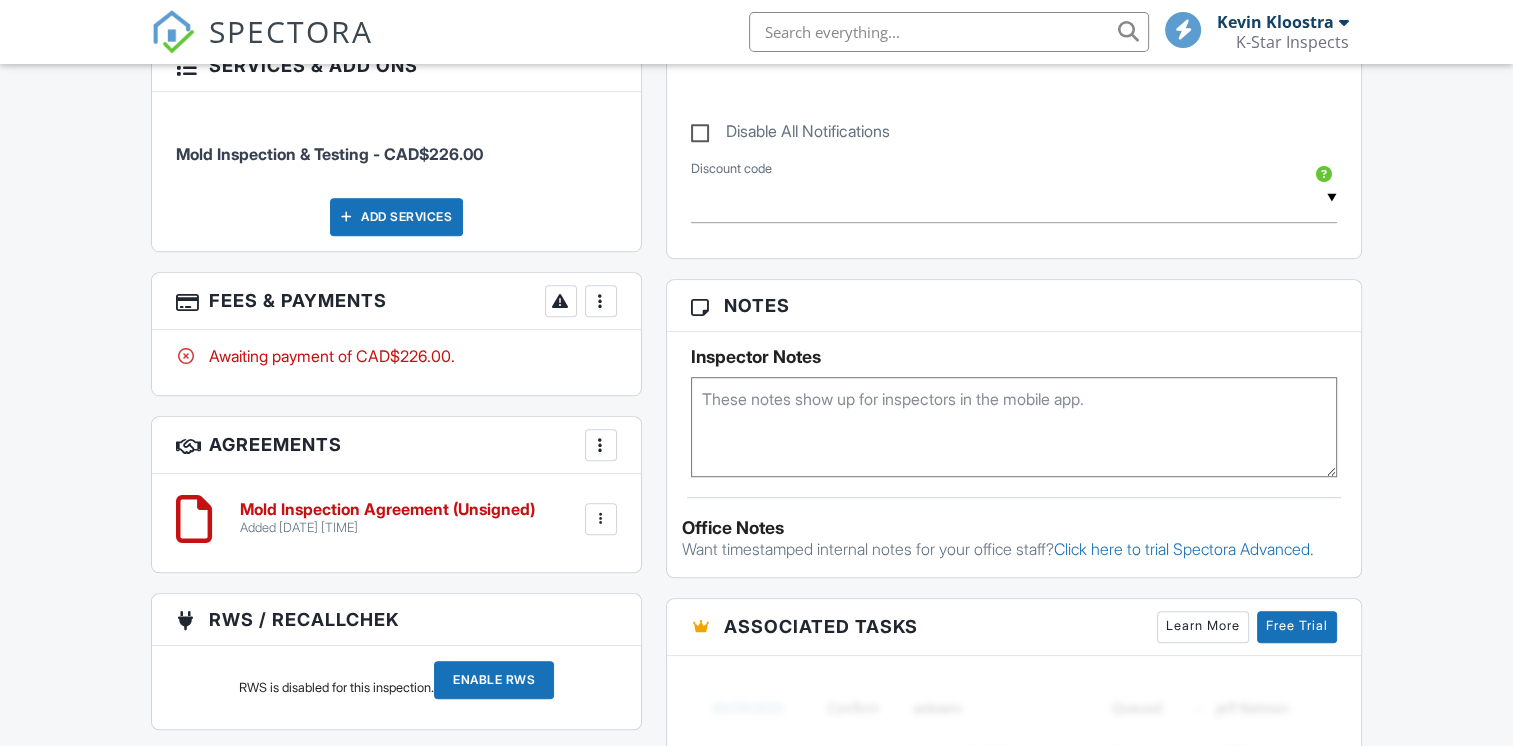 click at bounding box center [601, 301] 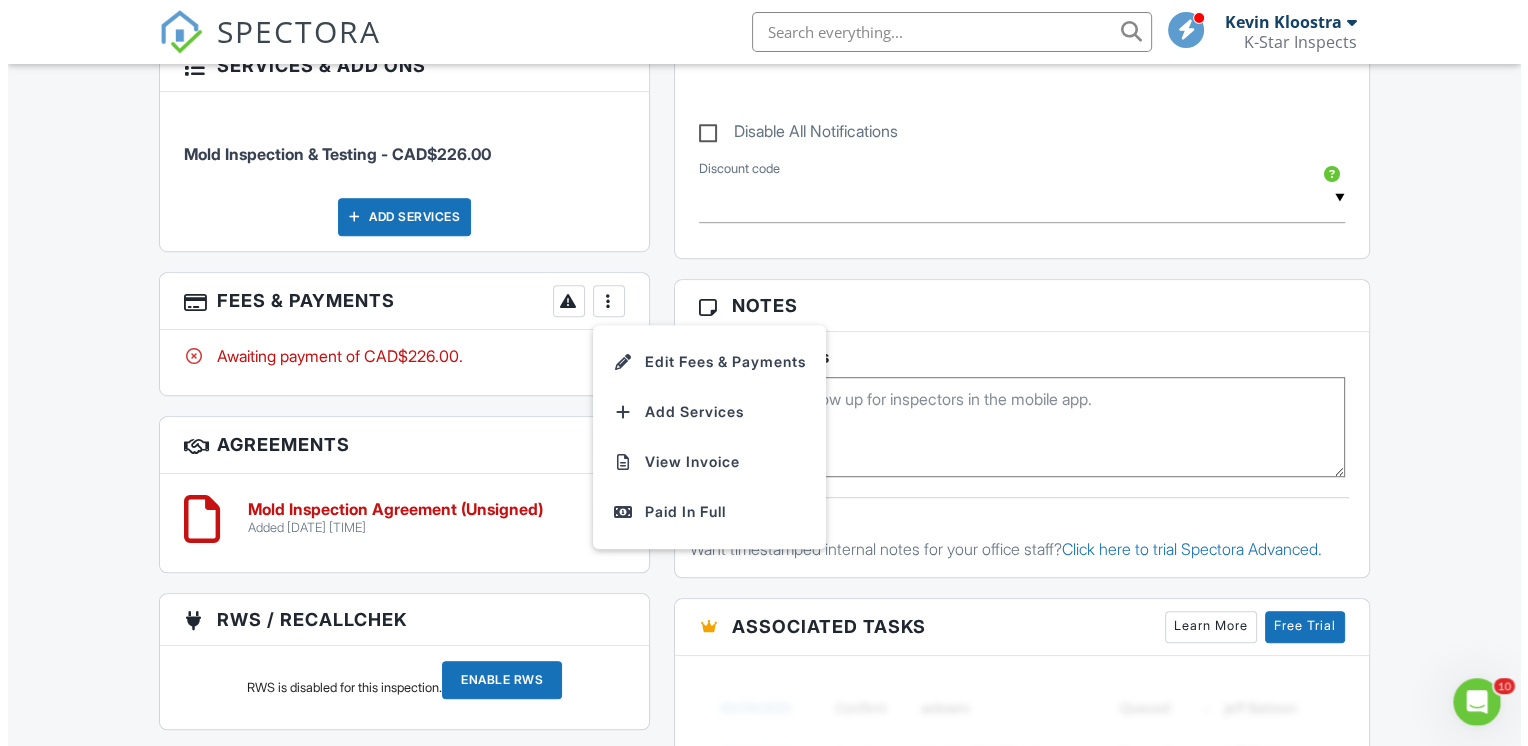 scroll, scrollTop: 0, scrollLeft: 0, axis: both 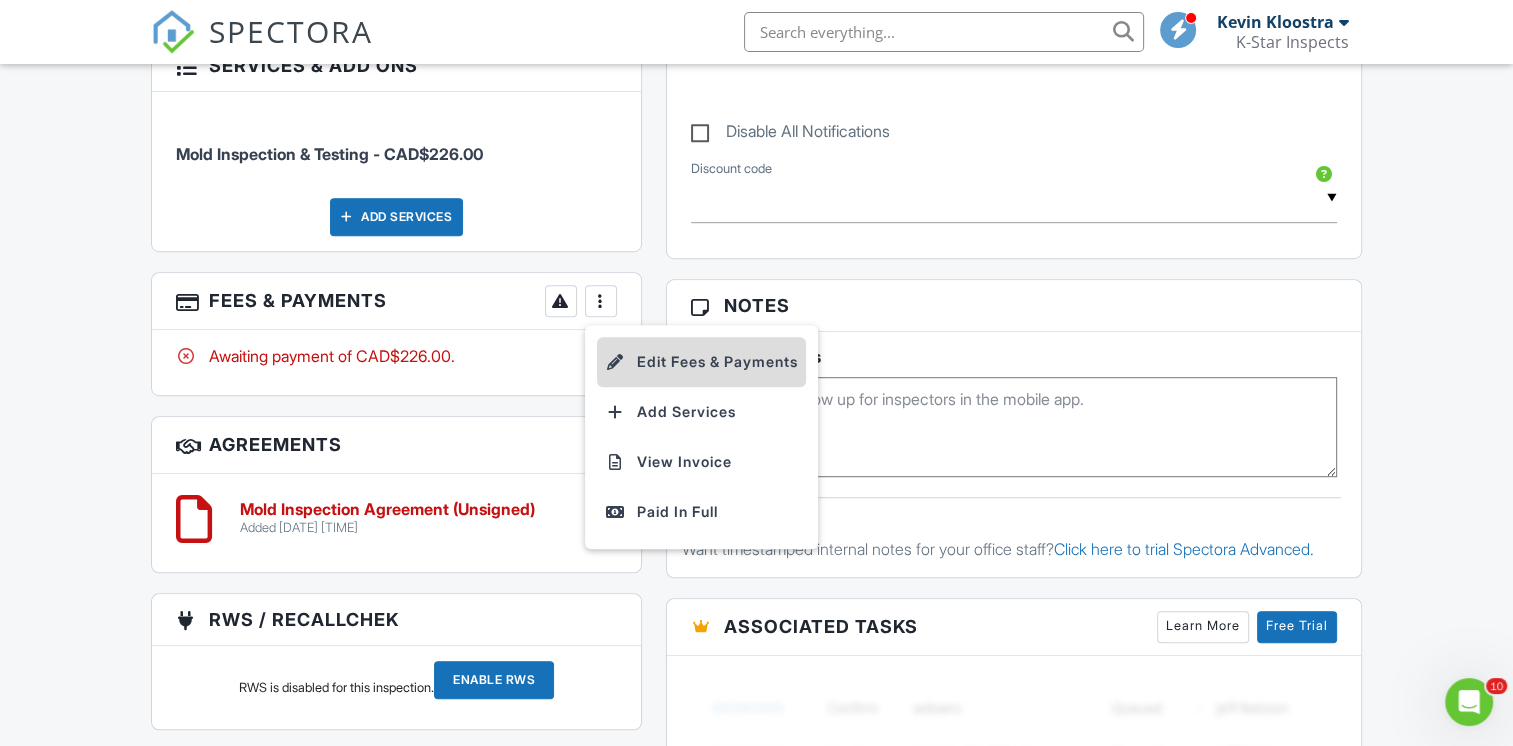 click on "Edit Fees & Payments" at bounding box center (701, 362) 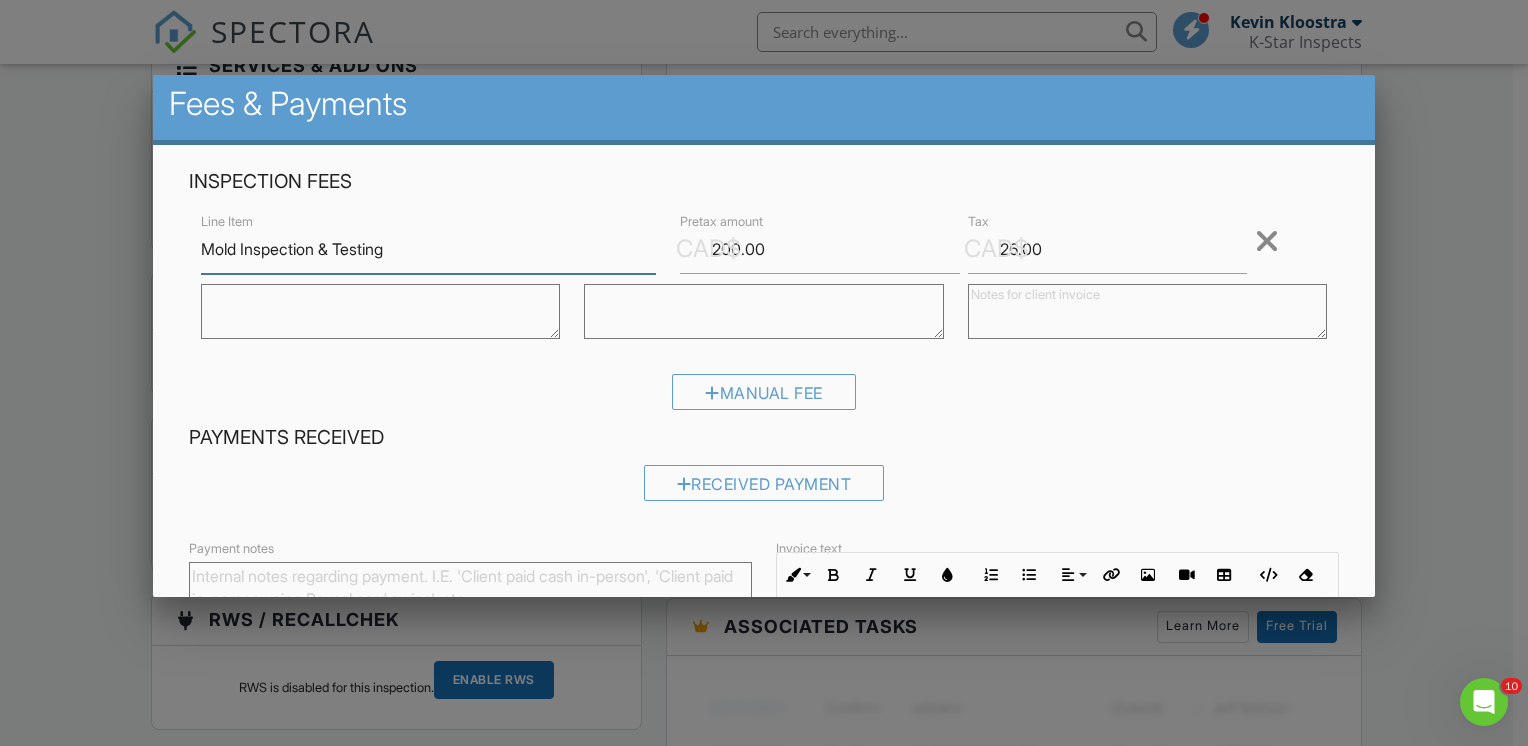scroll, scrollTop: 0, scrollLeft: 0, axis: both 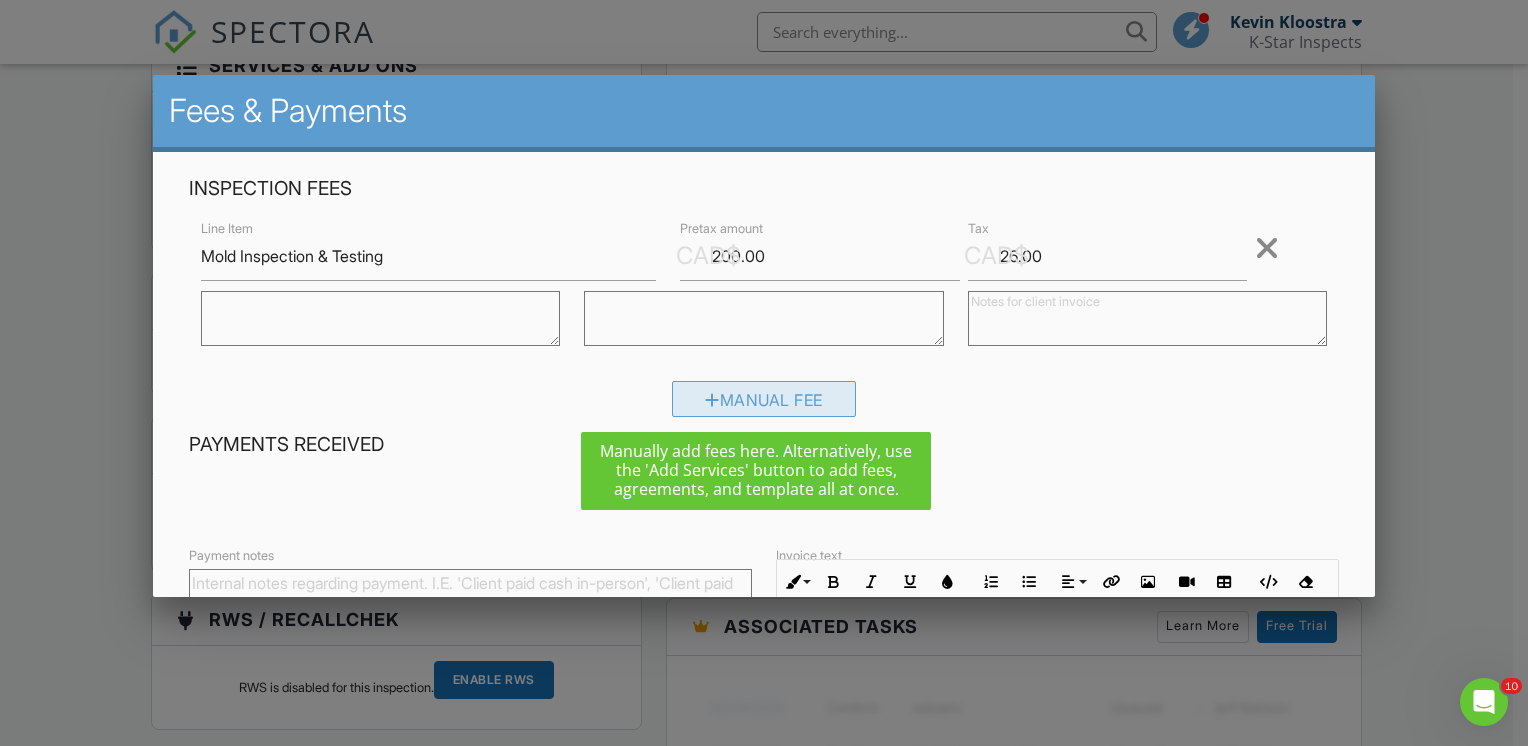 click on "Manual Fee" at bounding box center (764, 399) 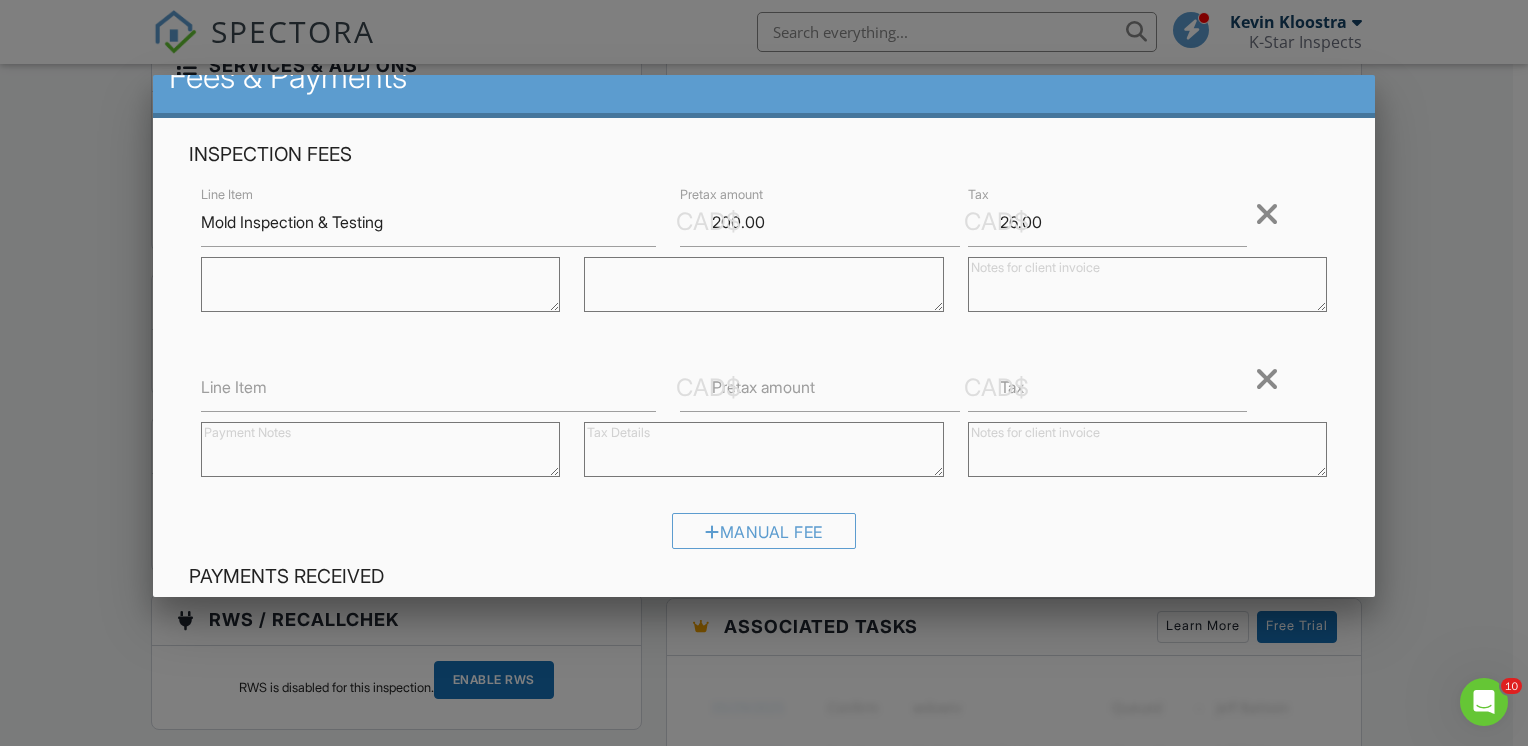 scroll, scrollTop: 0, scrollLeft: 0, axis: both 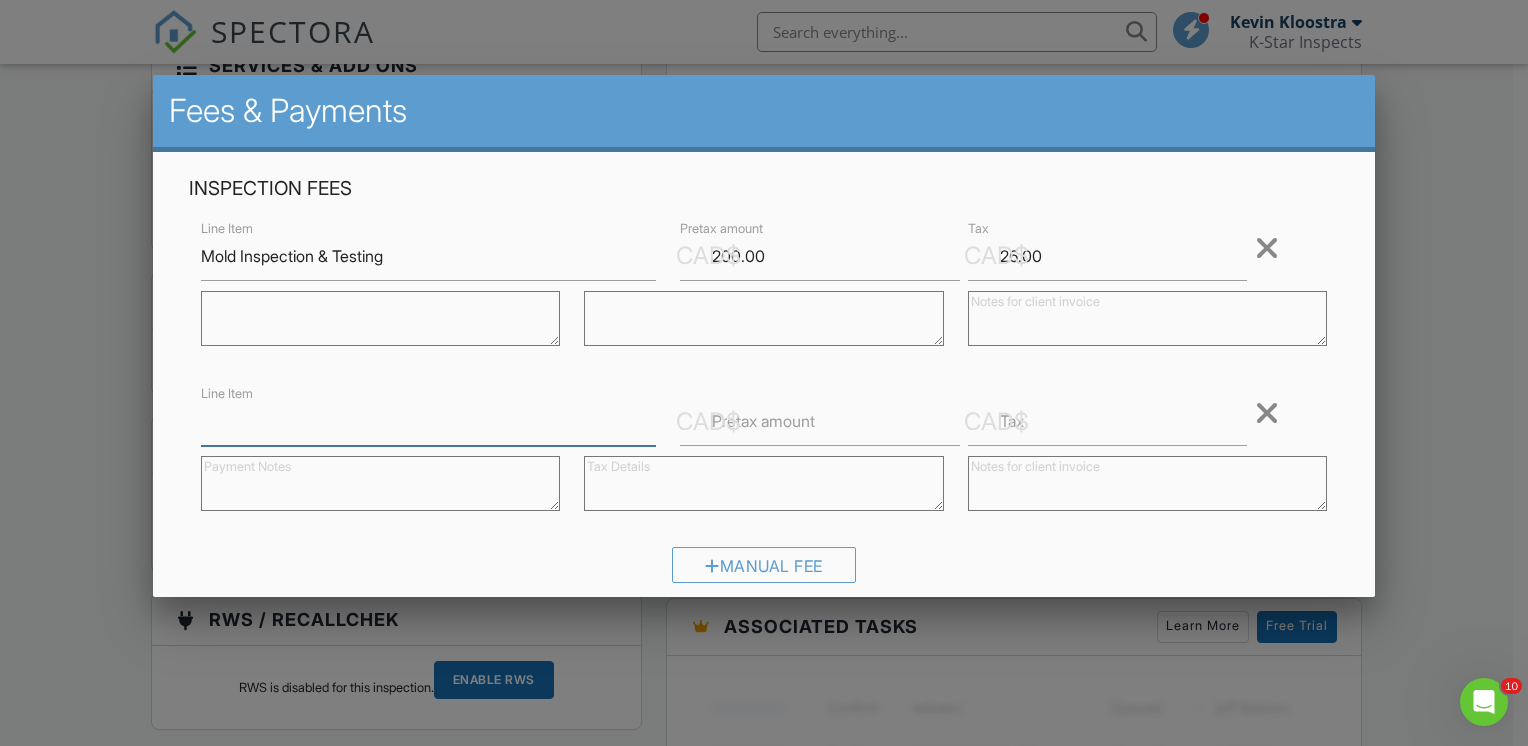 click on "Line Item" at bounding box center [428, 421] 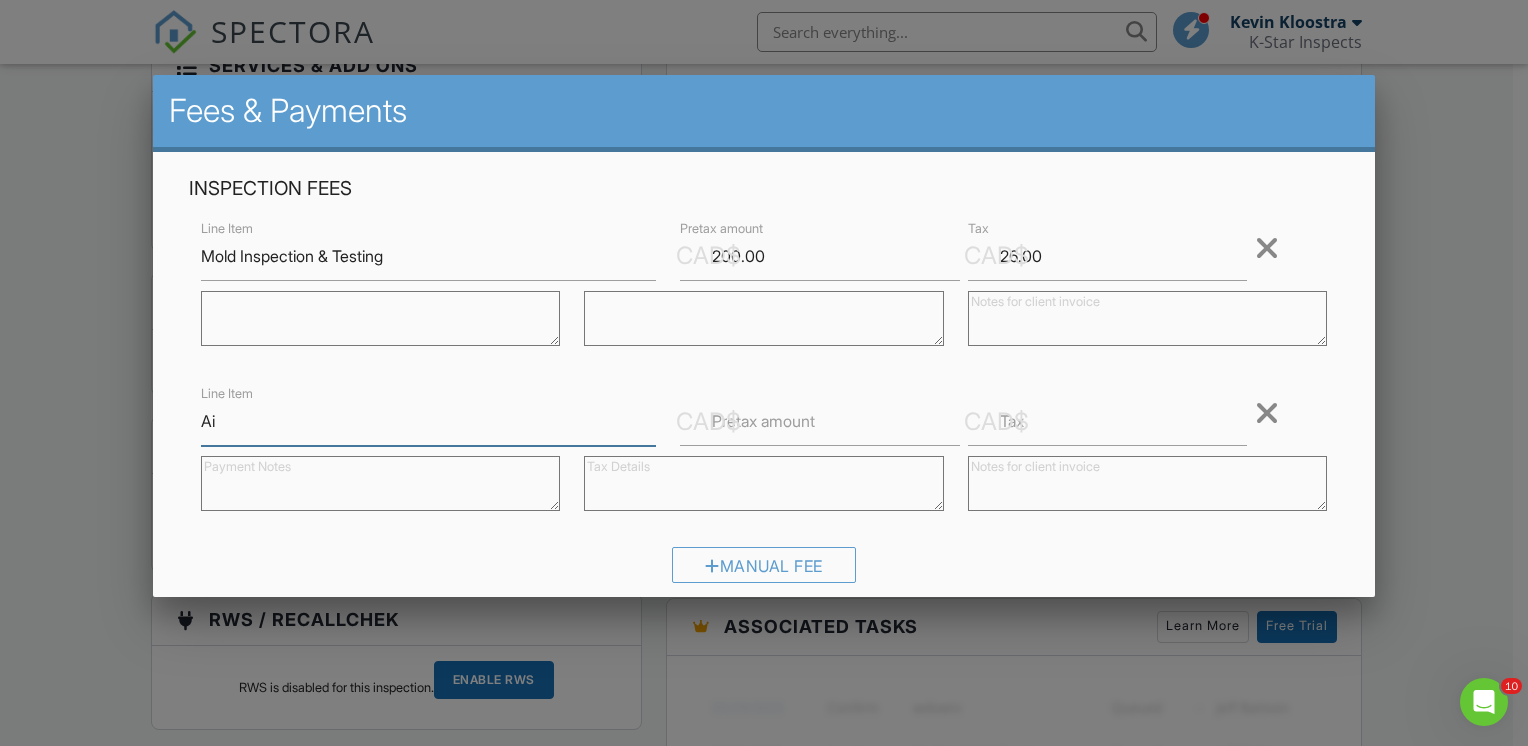 type on "A" 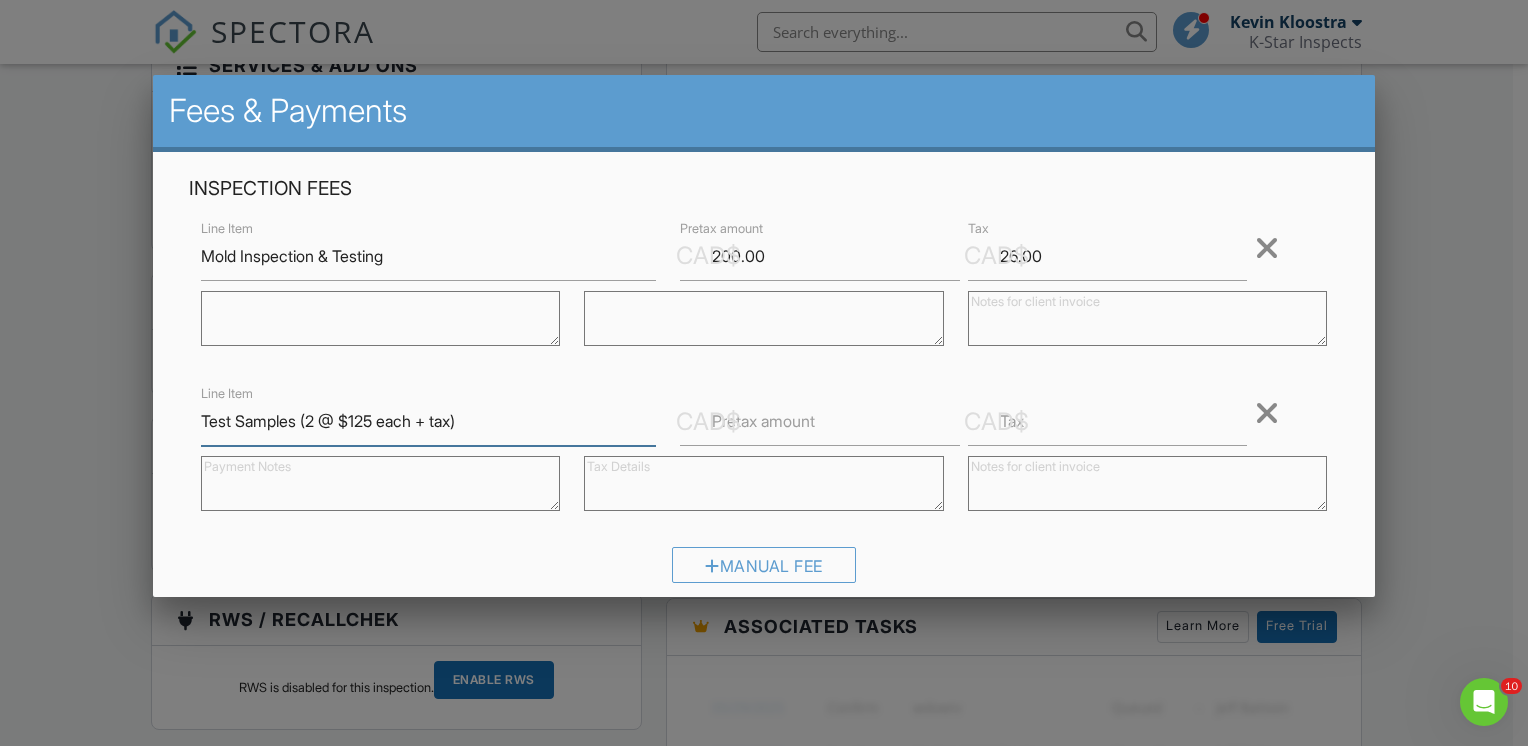 type on "Test Samples (2 @ $125 each + tax)" 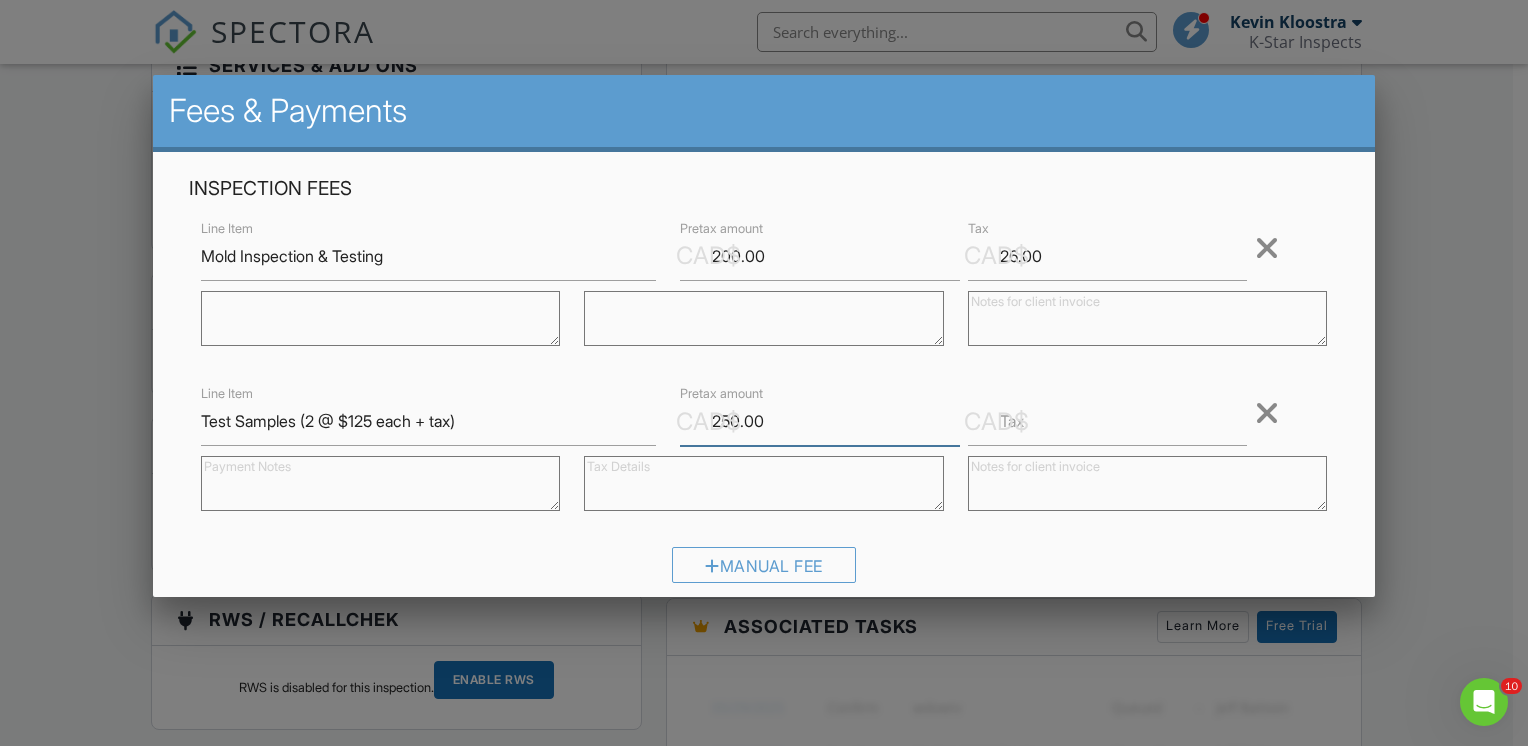 type on "250.00" 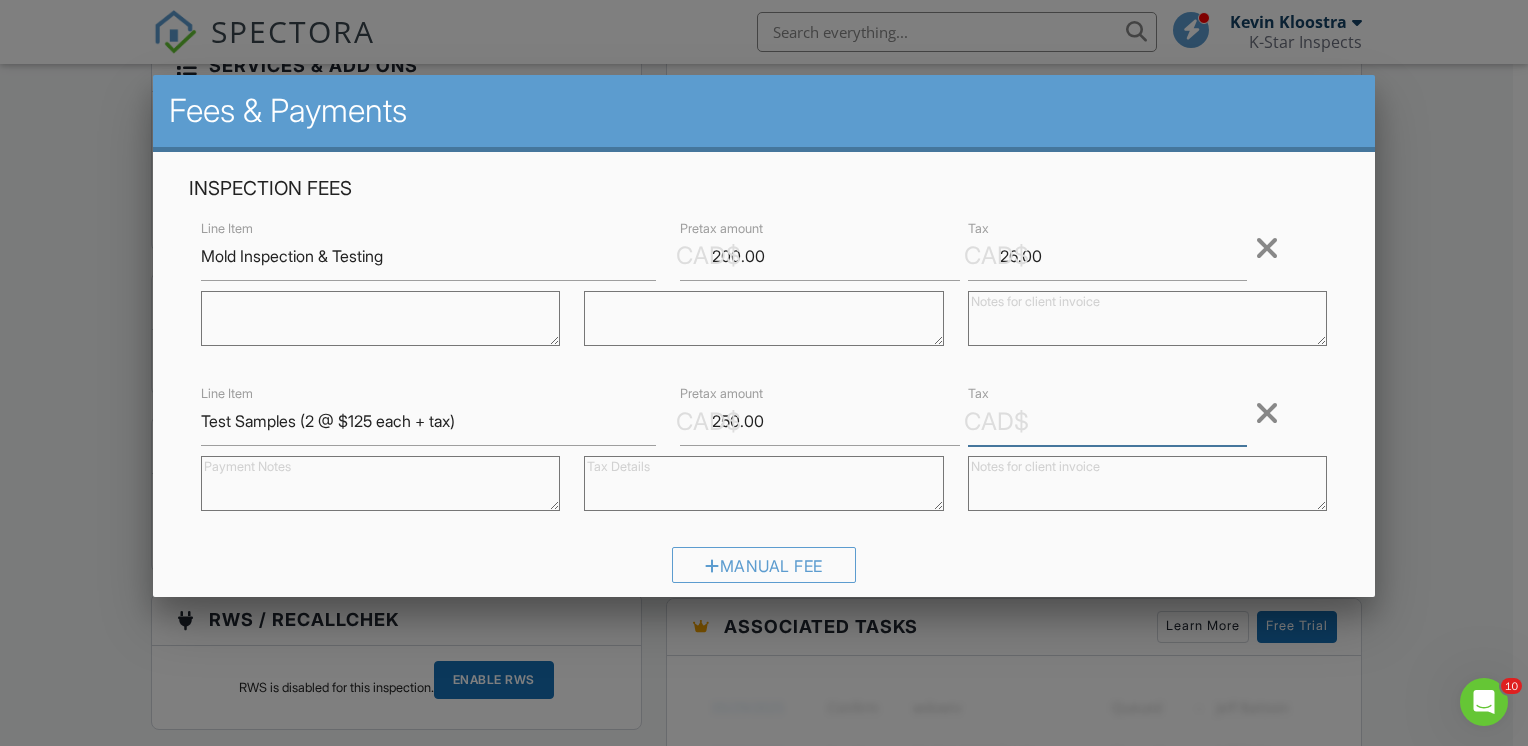 click on "Tax" at bounding box center [1108, 421] 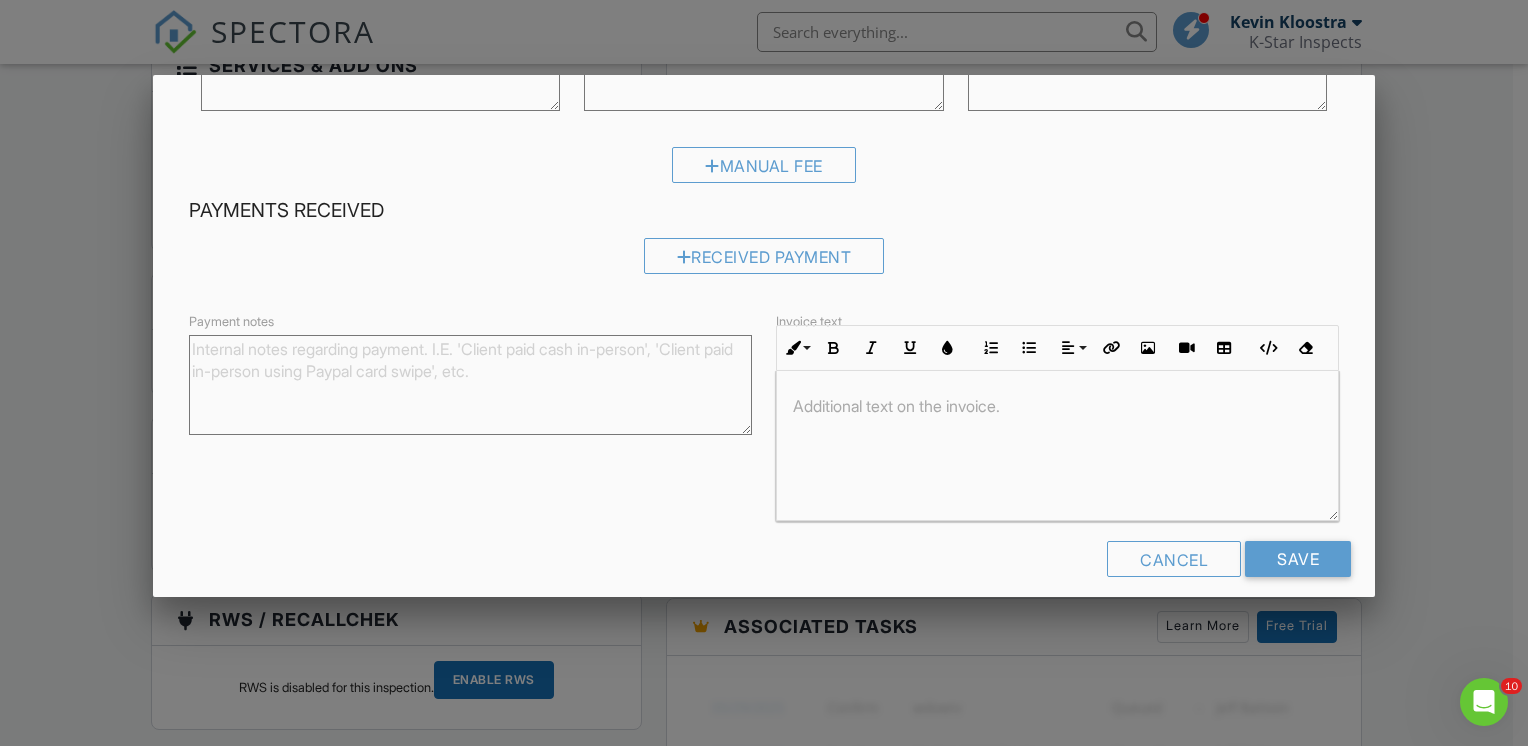scroll, scrollTop: 418, scrollLeft: 0, axis: vertical 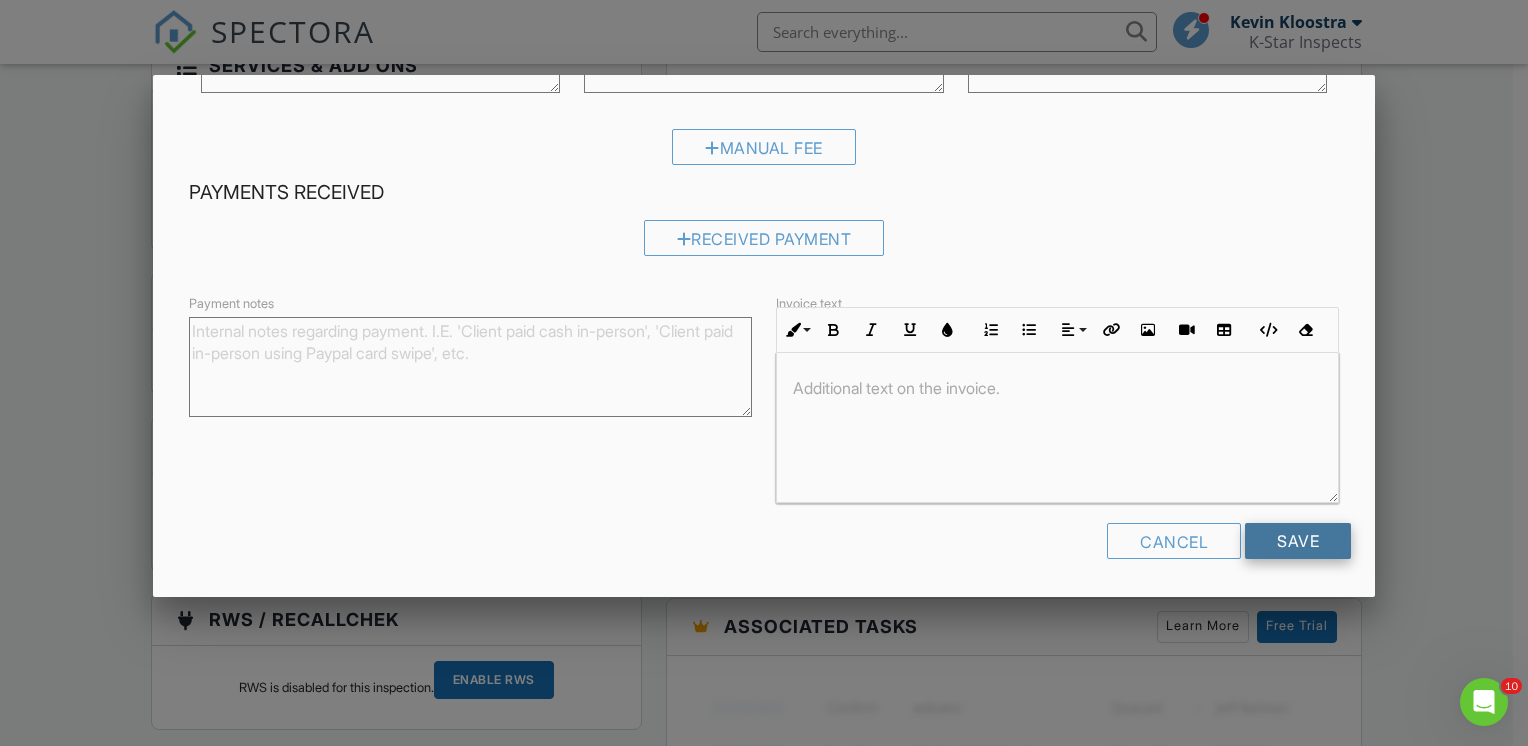 type on "32.50" 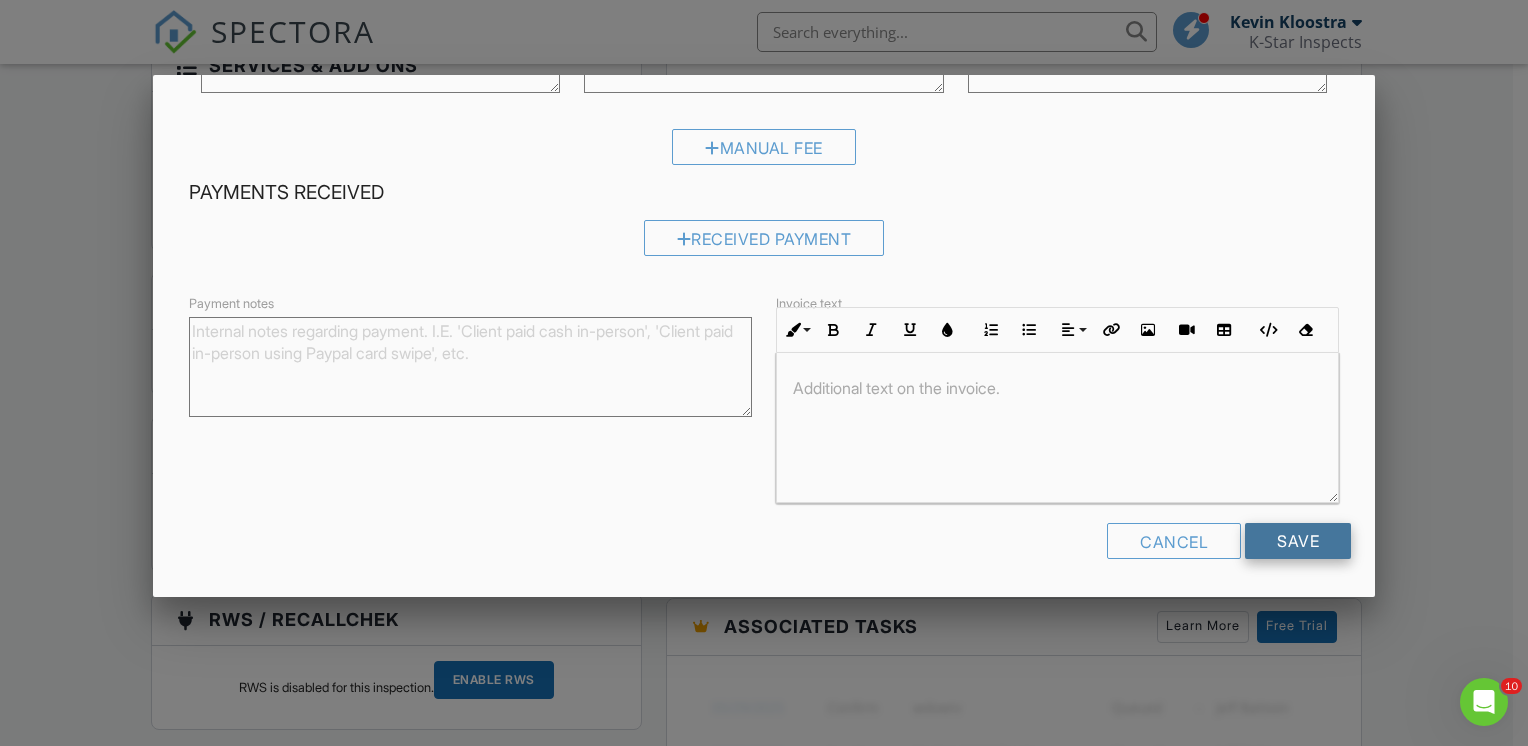 click on "Save" at bounding box center (1298, 541) 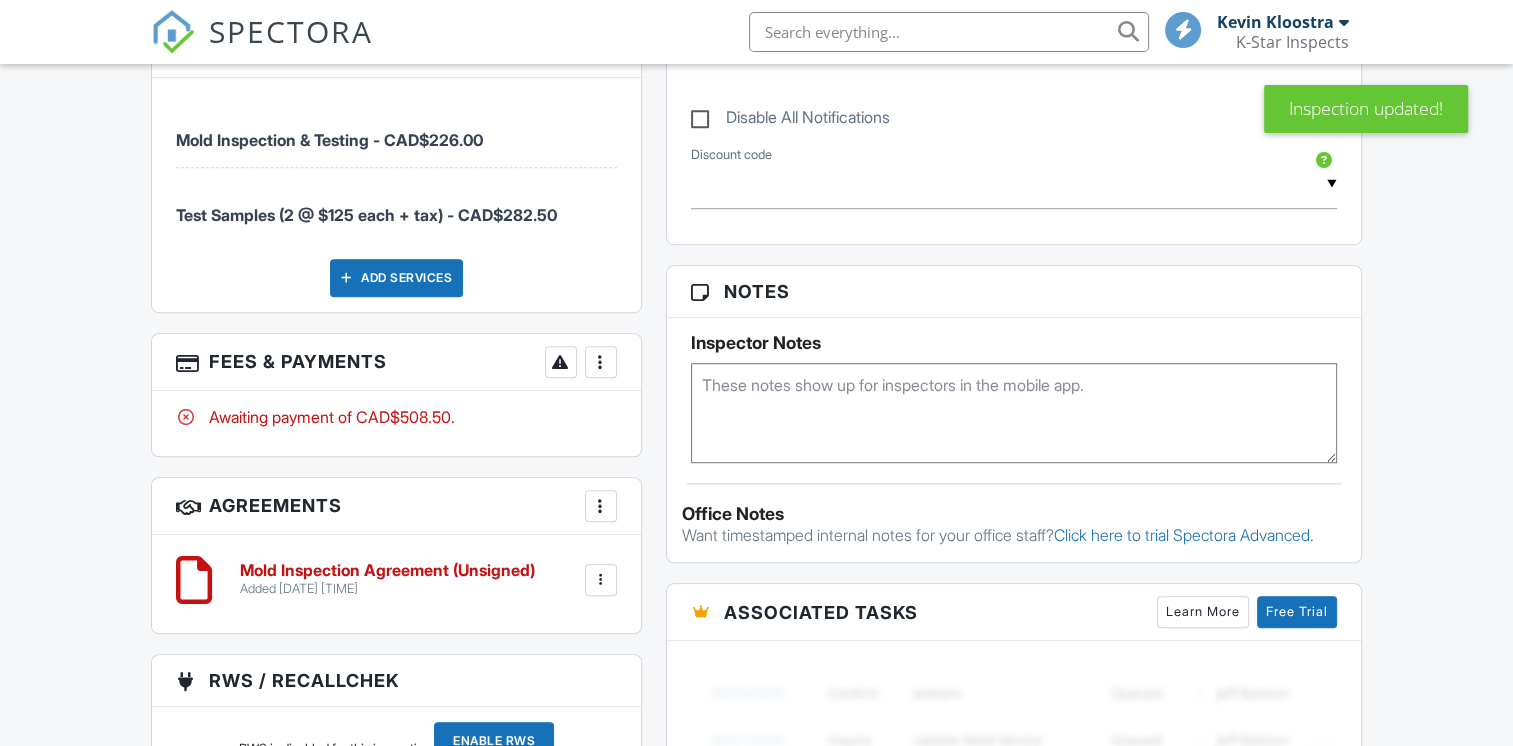 scroll, scrollTop: 1400, scrollLeft: 0, axis: vertical 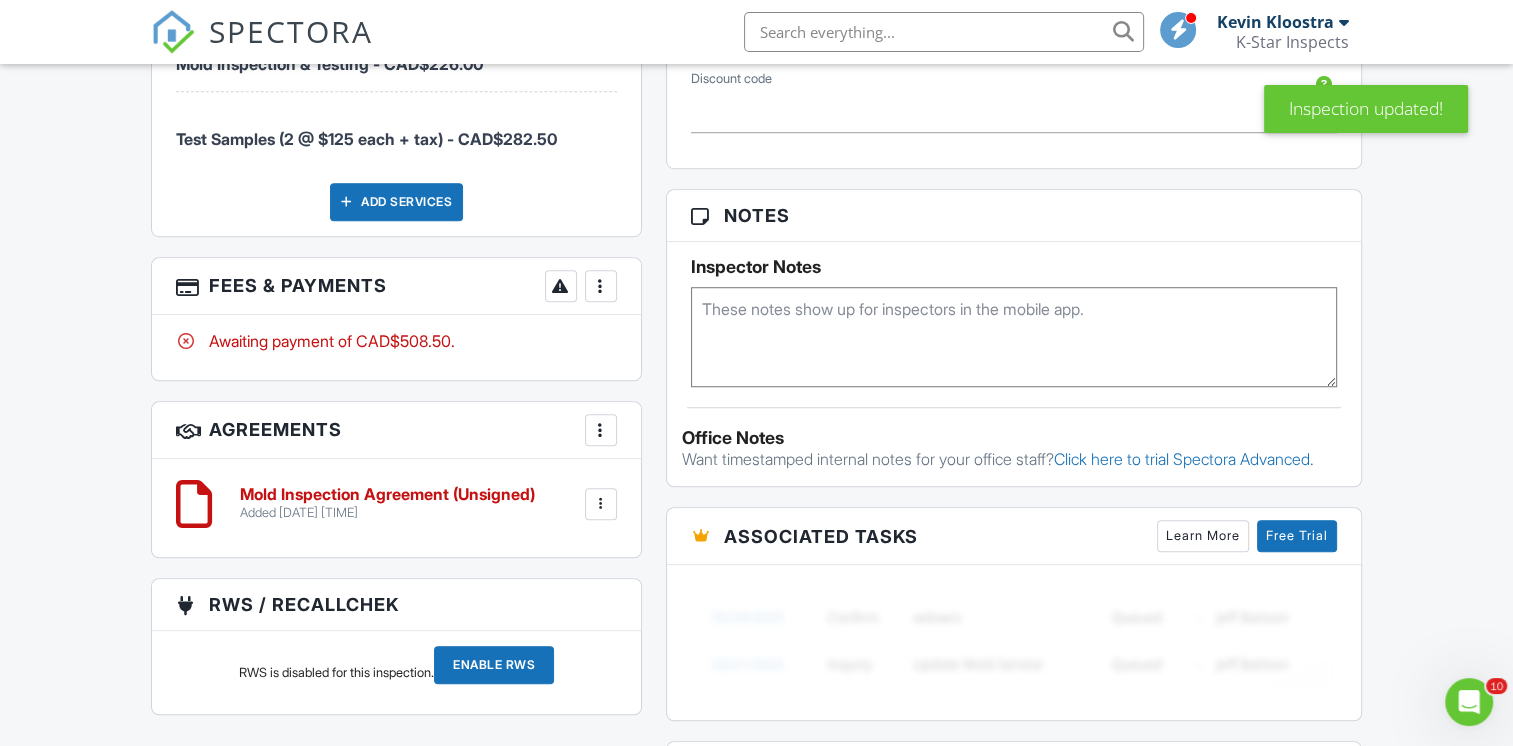 click at bounding box center (601, 286) 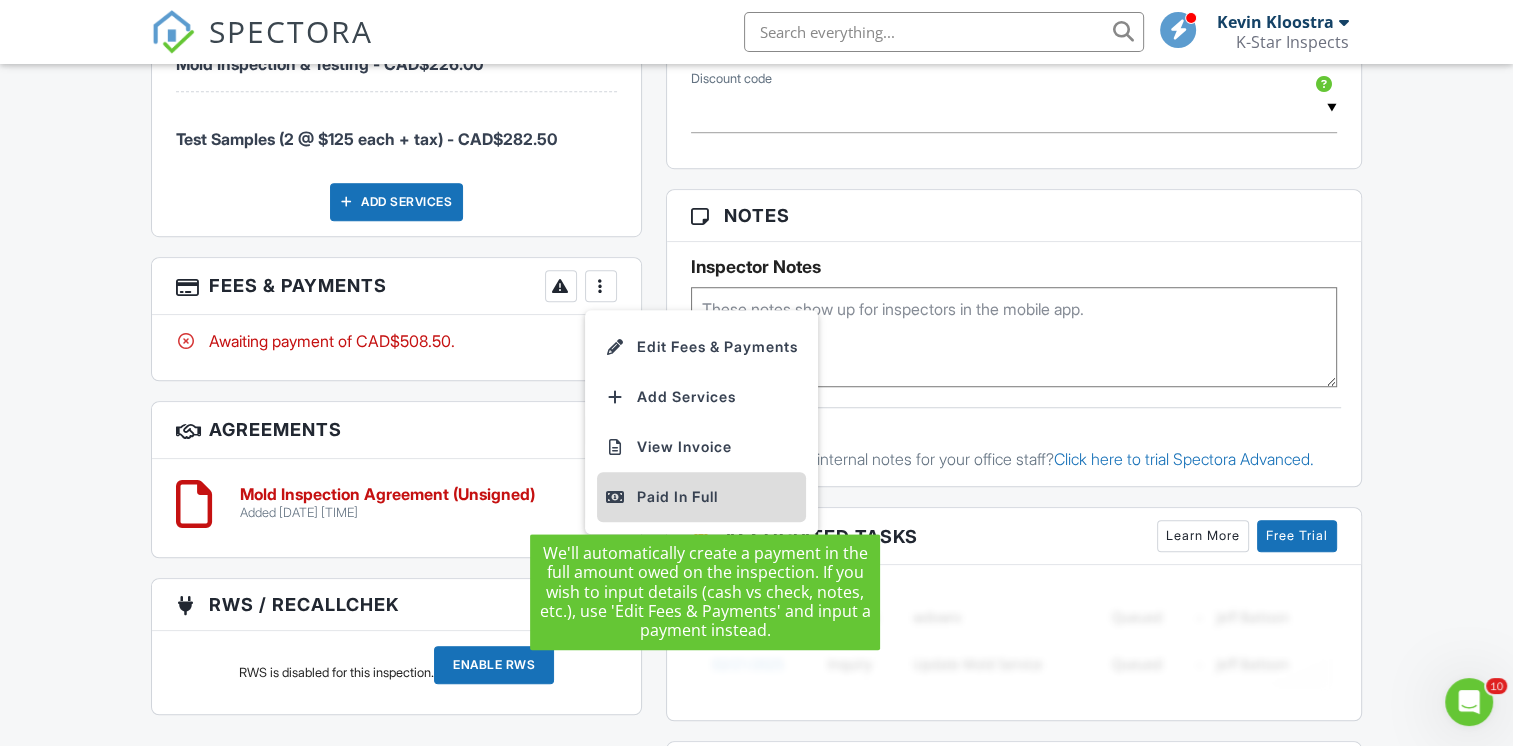 click on "Paid In Full" at bounding box center (701, 497) 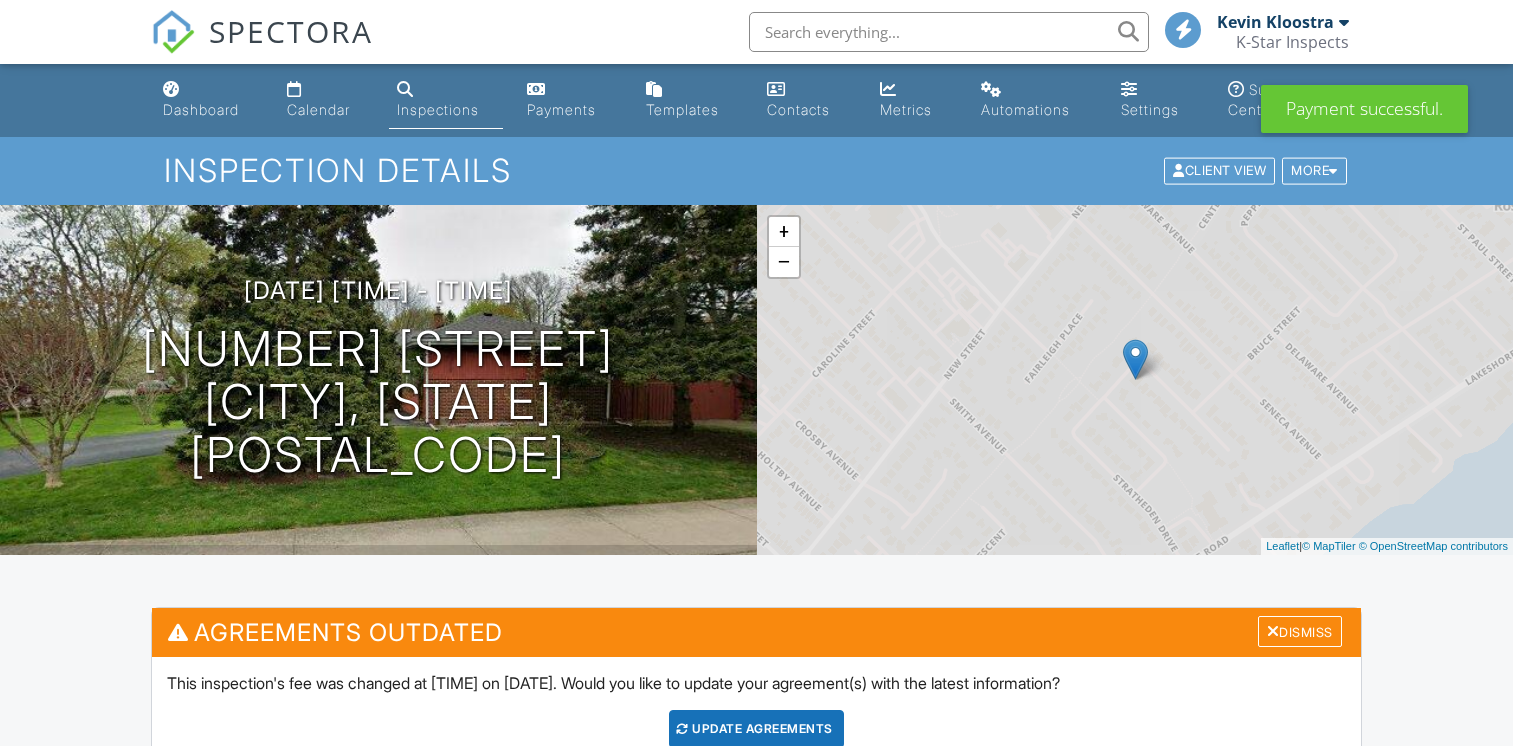 scroll, scrollTop: 1022, scrollLeft: 0, axis: vertical 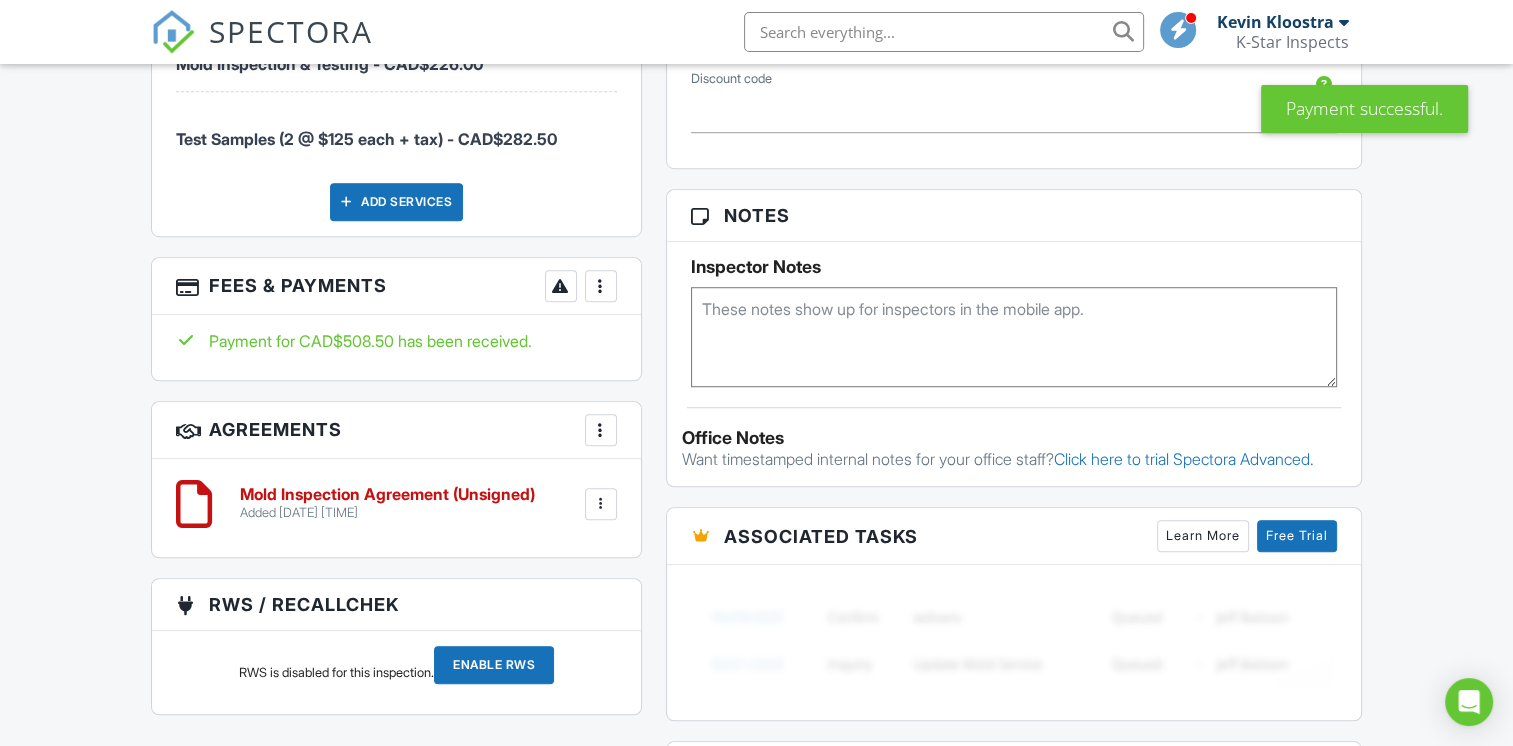 click at bounding box center (601, 286) 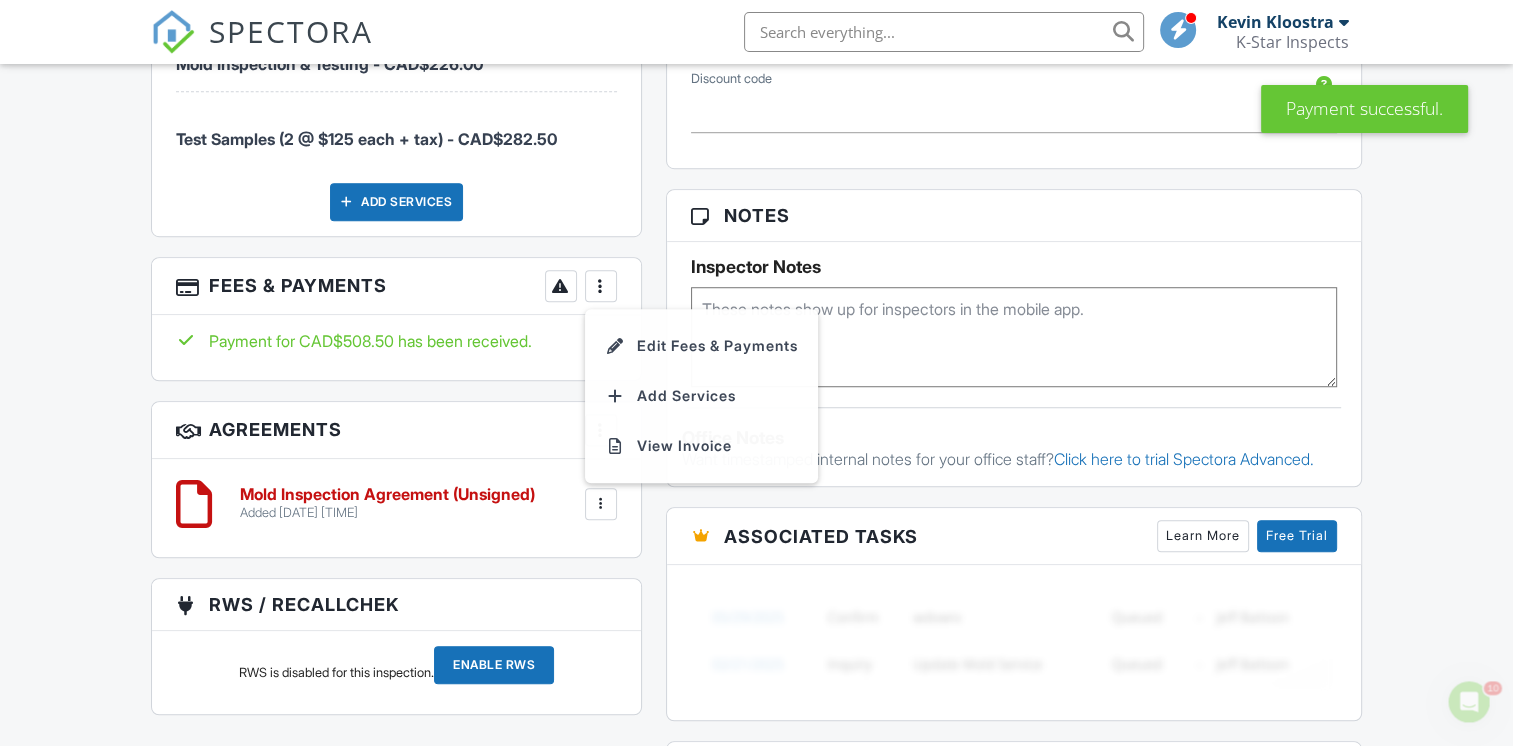 scroll, scrollTop: 0, scrollLeft: 0, axis: both 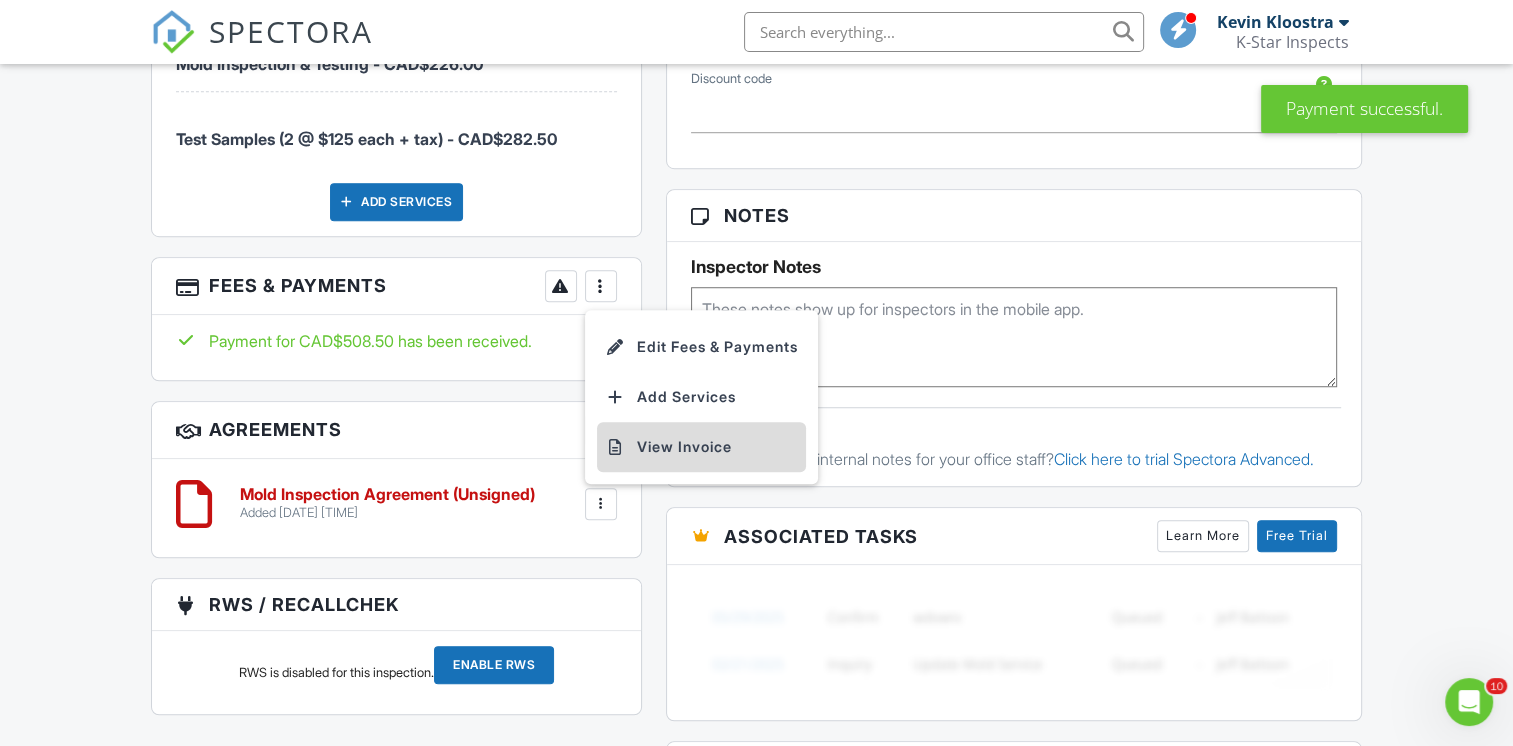 click on "View Invoice" at bounding box center [701, 447] 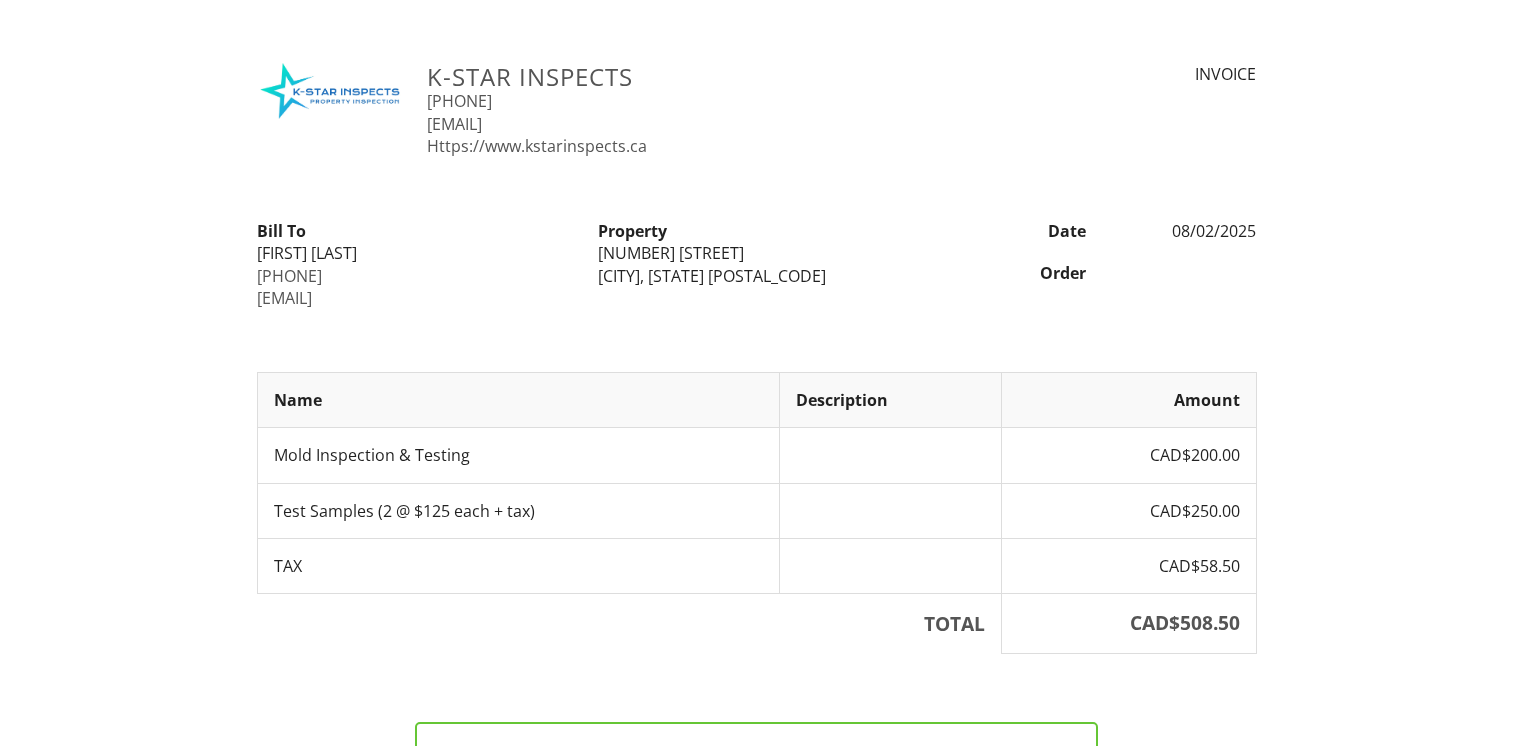 scroll, scrollTop: 0, scrollLeft: 0, axis: both 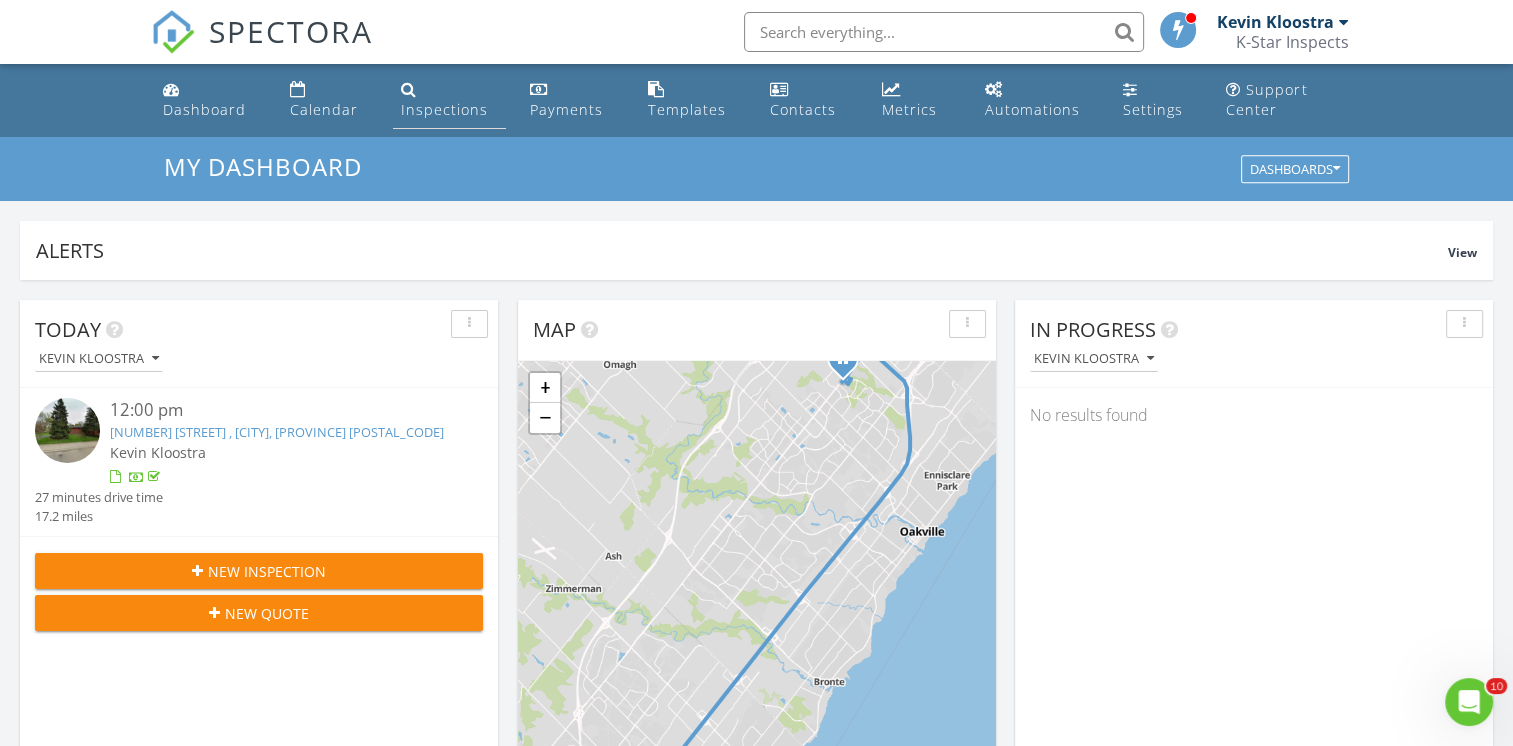 click on "Inspections" at bounding box center [444, 109] 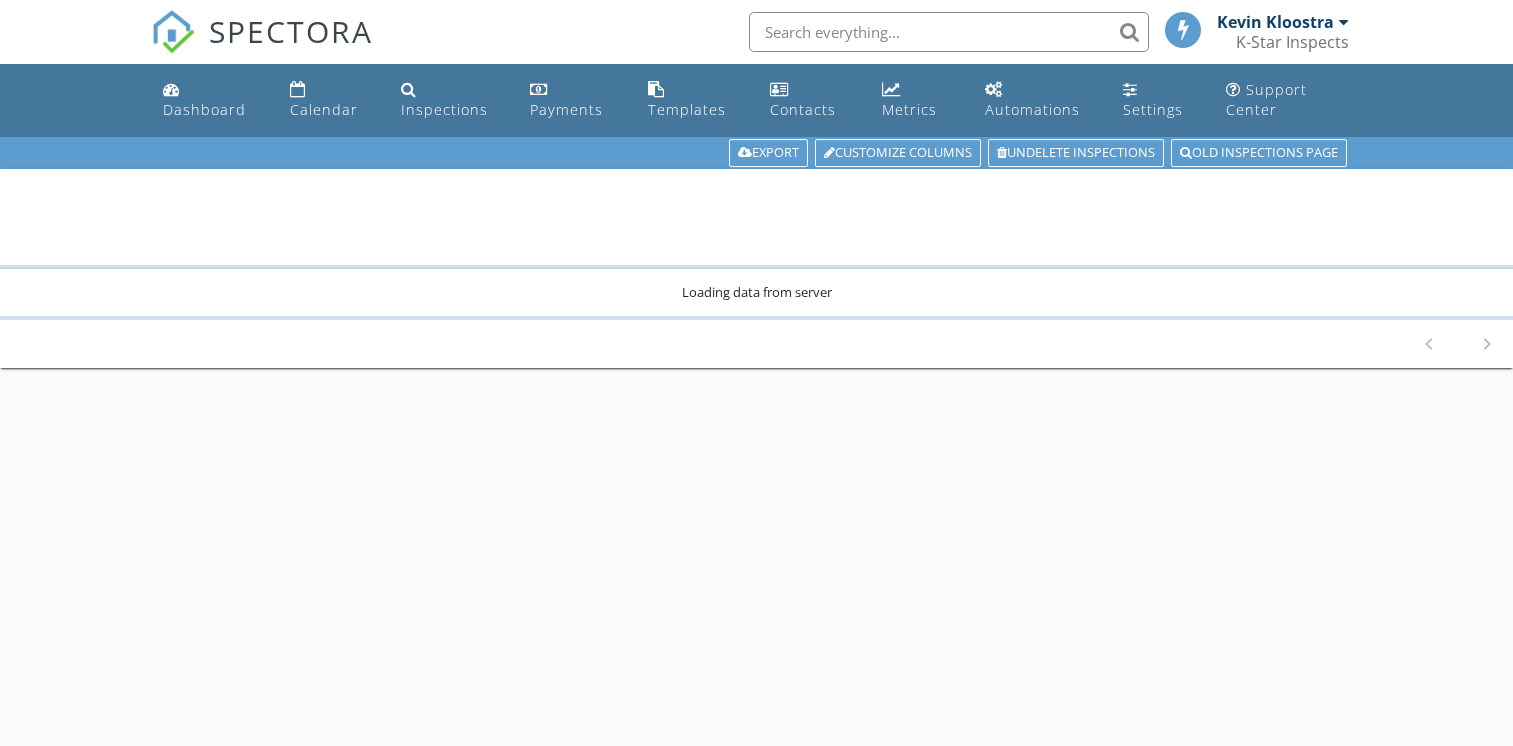 scroll, scrollTop: 0, scrollLeft: 0, axis: both 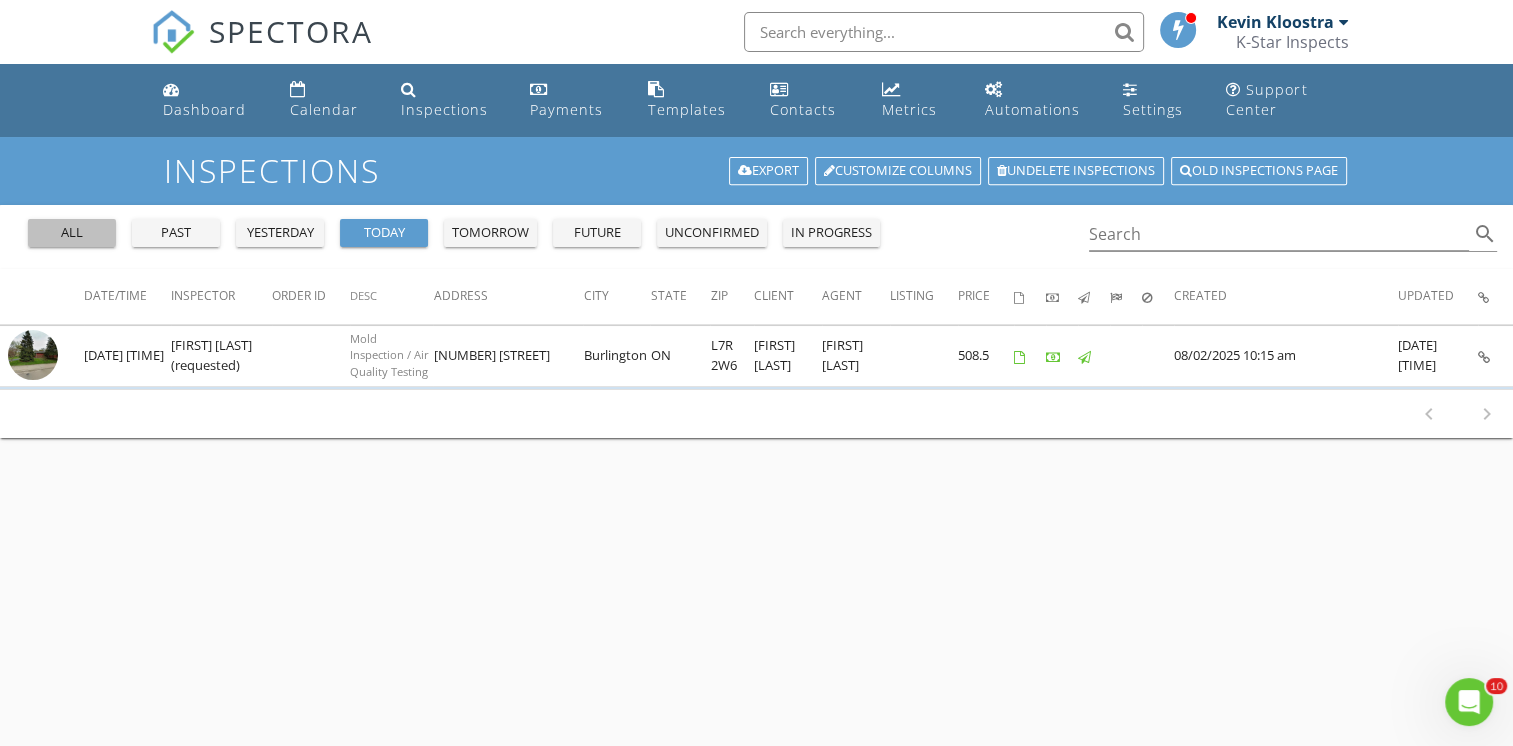 click on "all" at bounding box center (72, 233) 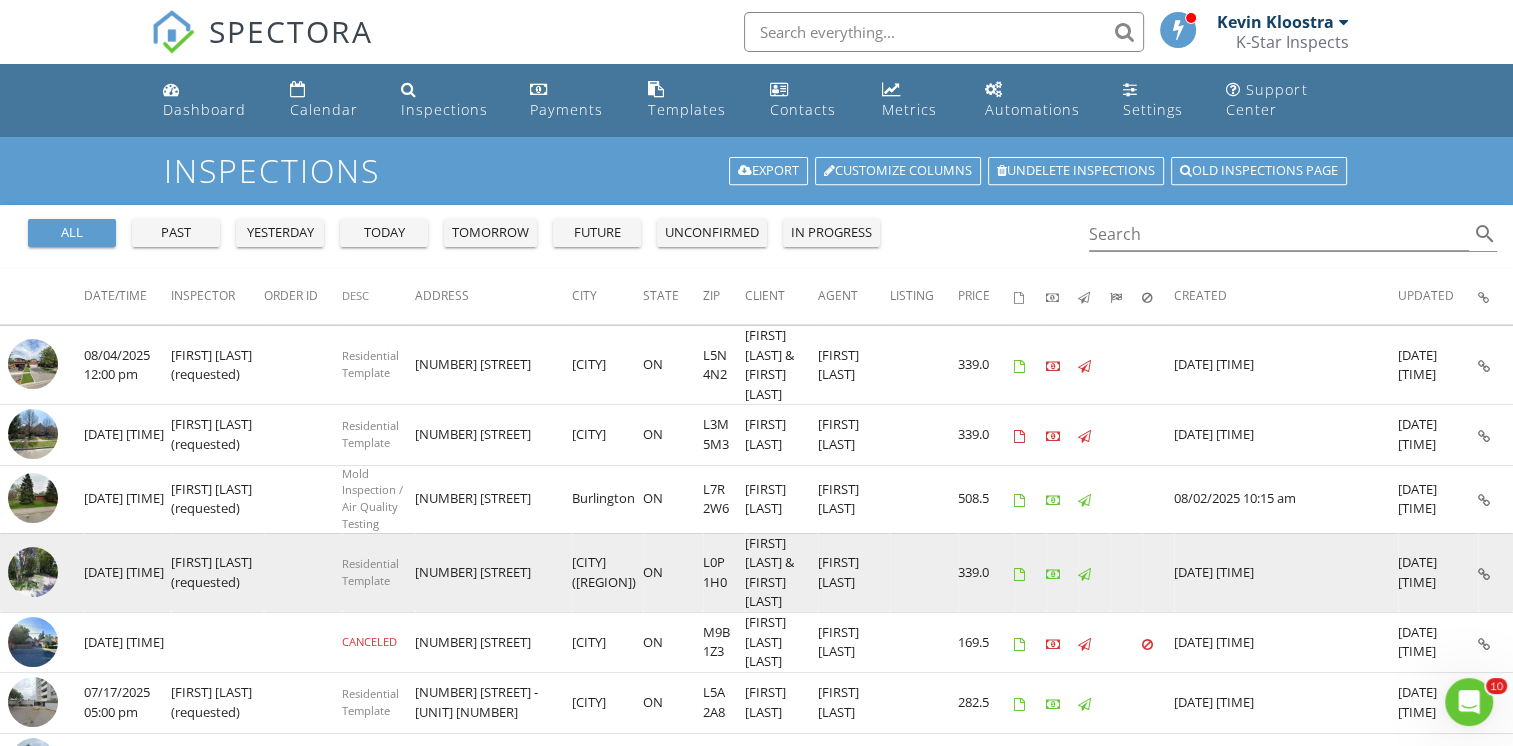 click at bounding box center [33, 572] 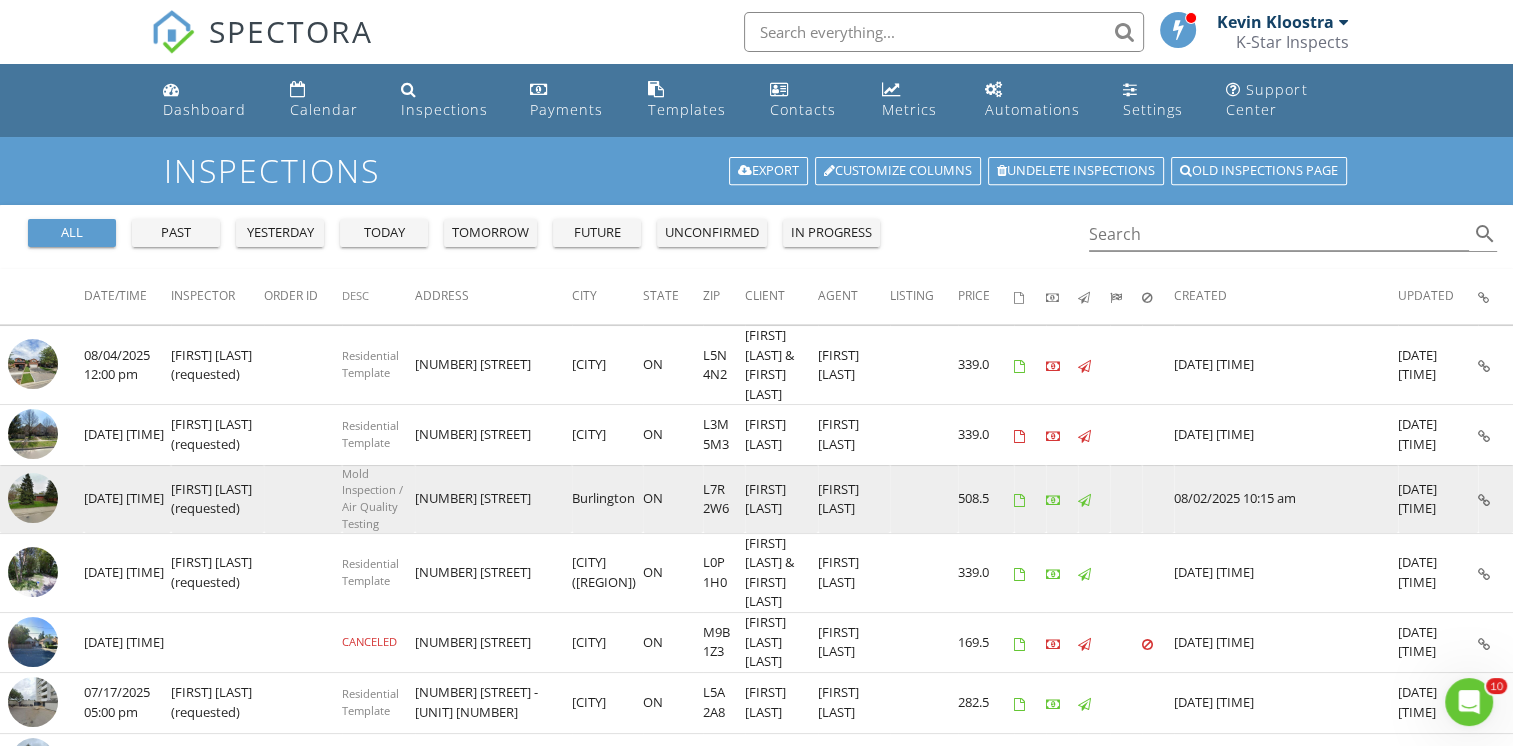 click at bounding box center (33, 498) 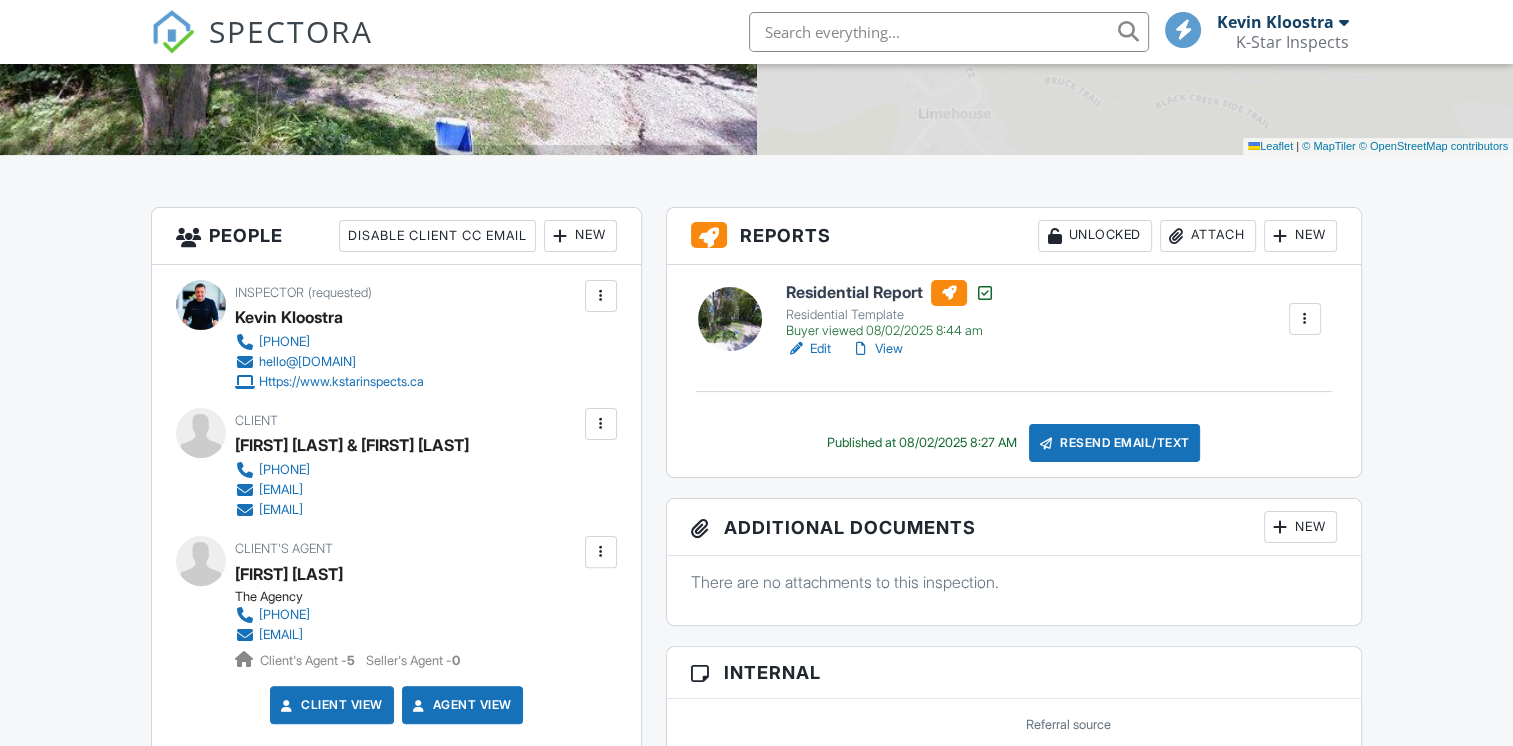 scroll, scrollTop: 400, scrollLeft: 0, axis: vertical 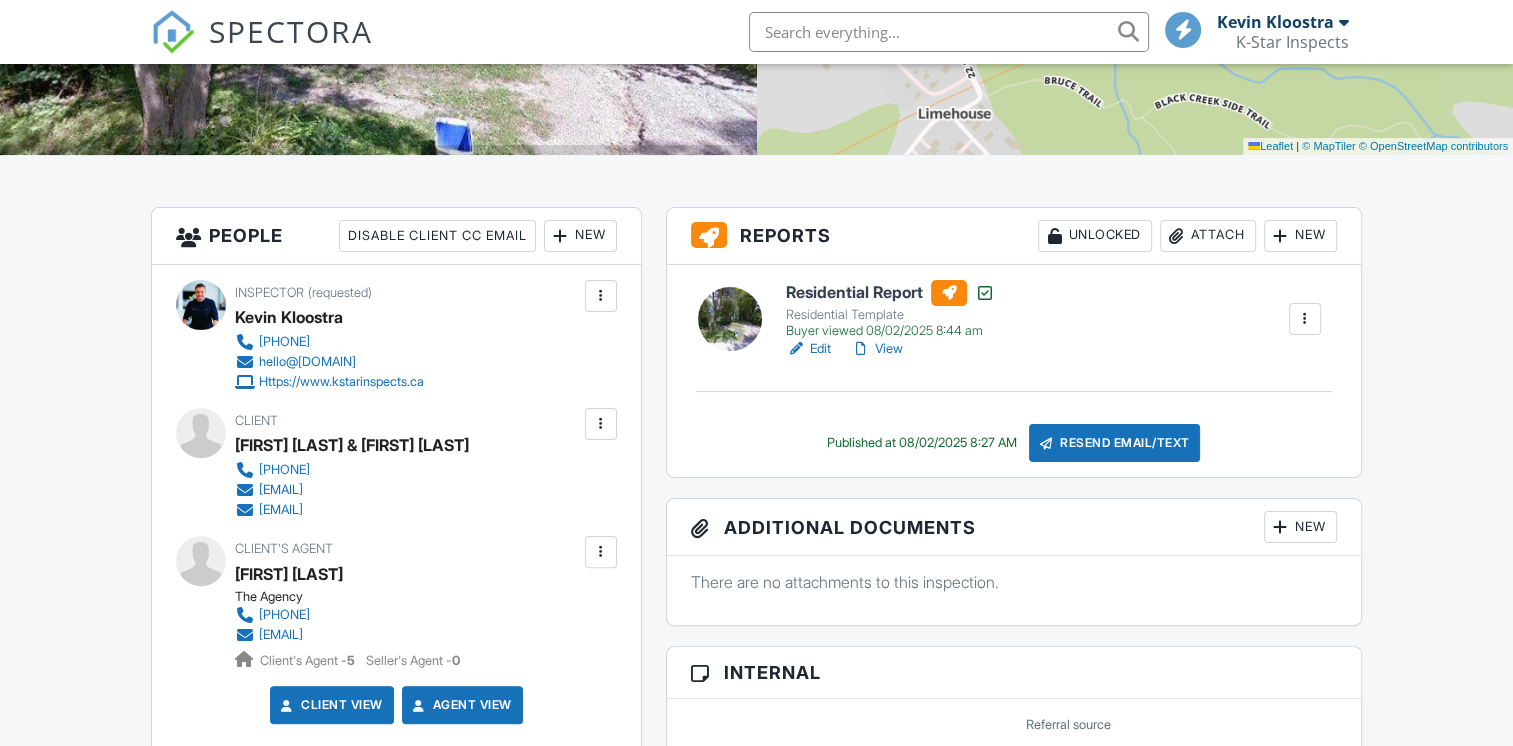 click on "View" at bounding box center [877, 349] 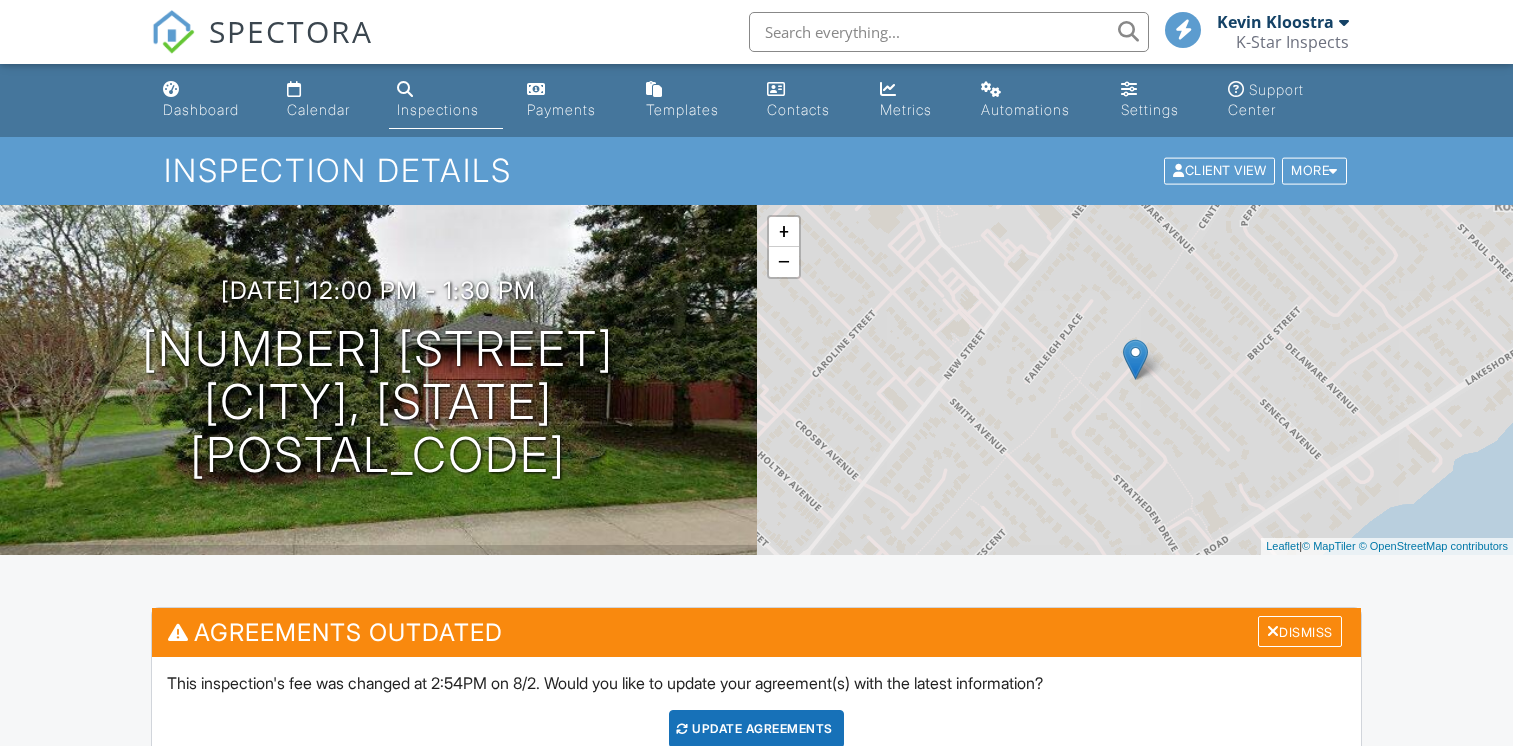 scroll, scrollTop: 0, scrollLeft: 0, axis: both 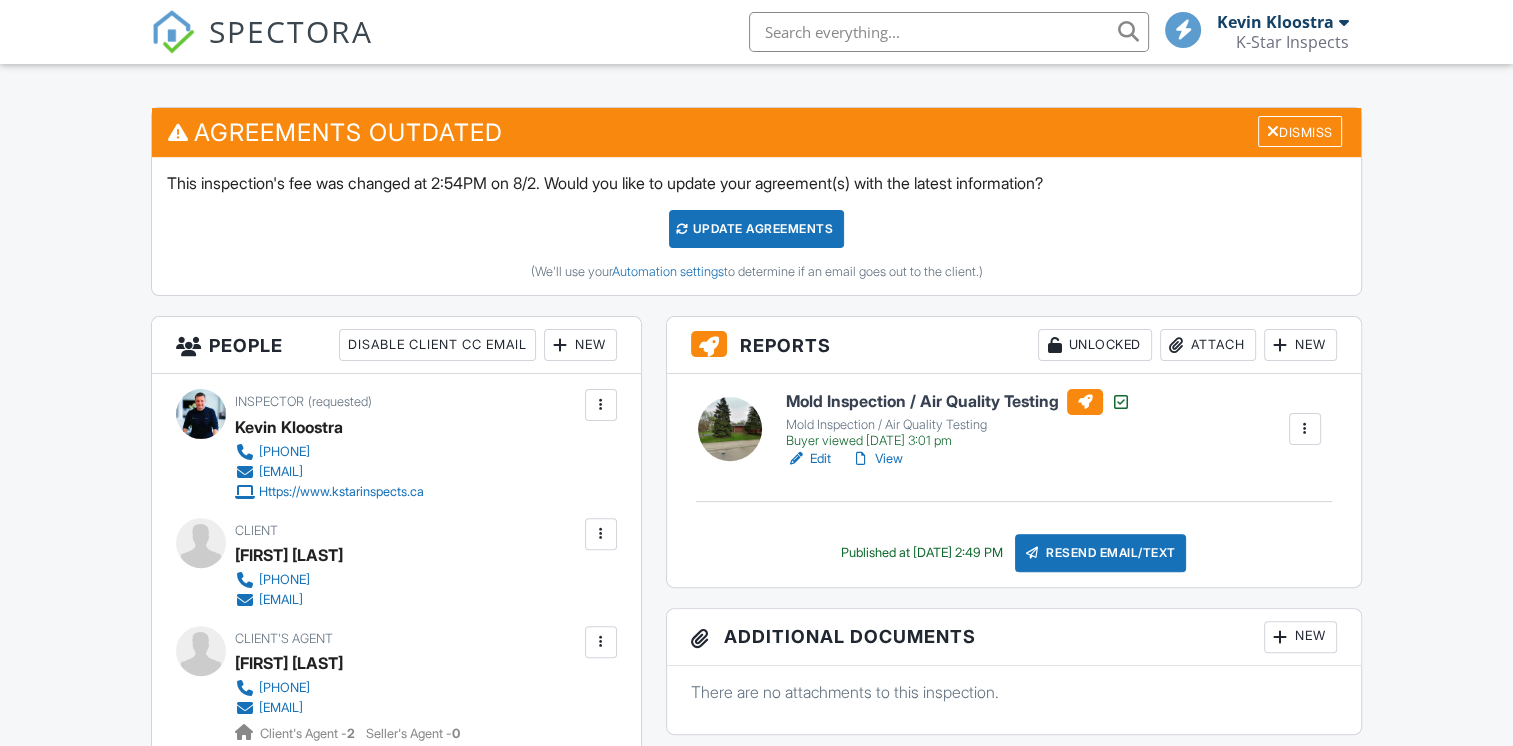 click on "View" at bounding box center [877, 459] 